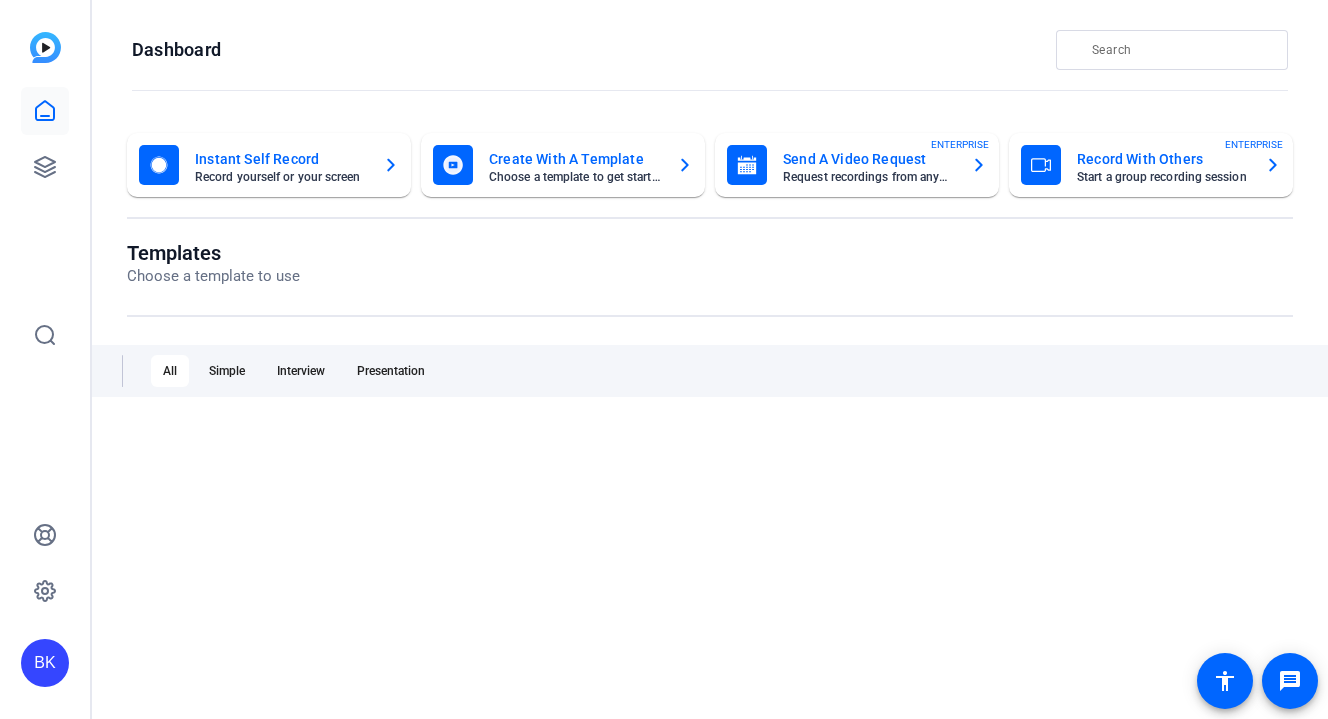 scroll, scrollTop: 0, scrollLeft: 0, axis: both 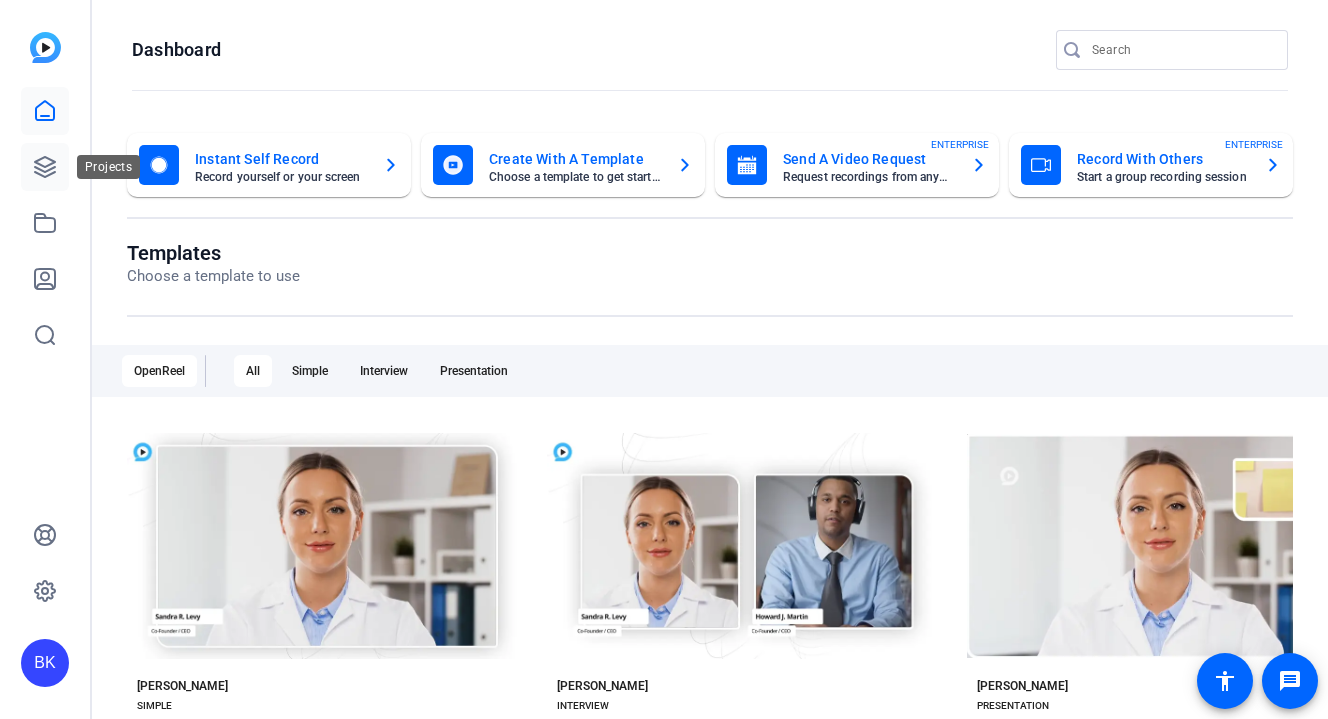 click 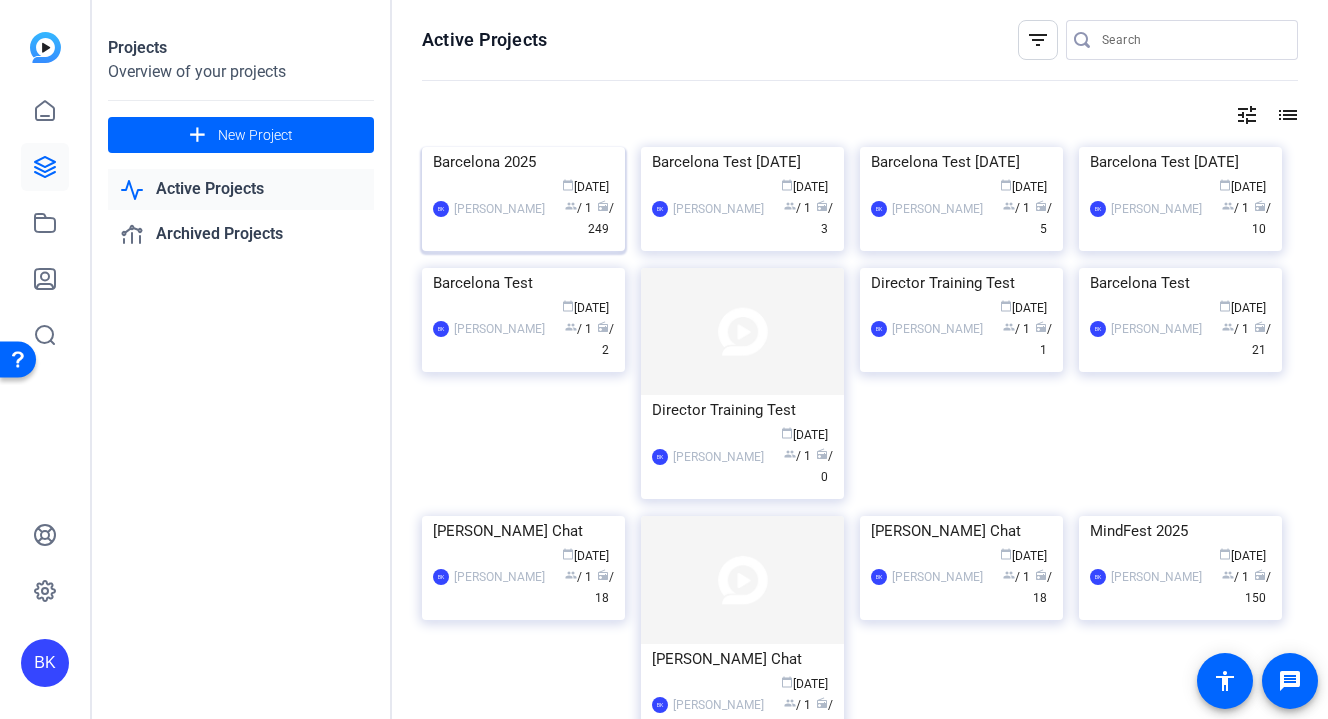 click 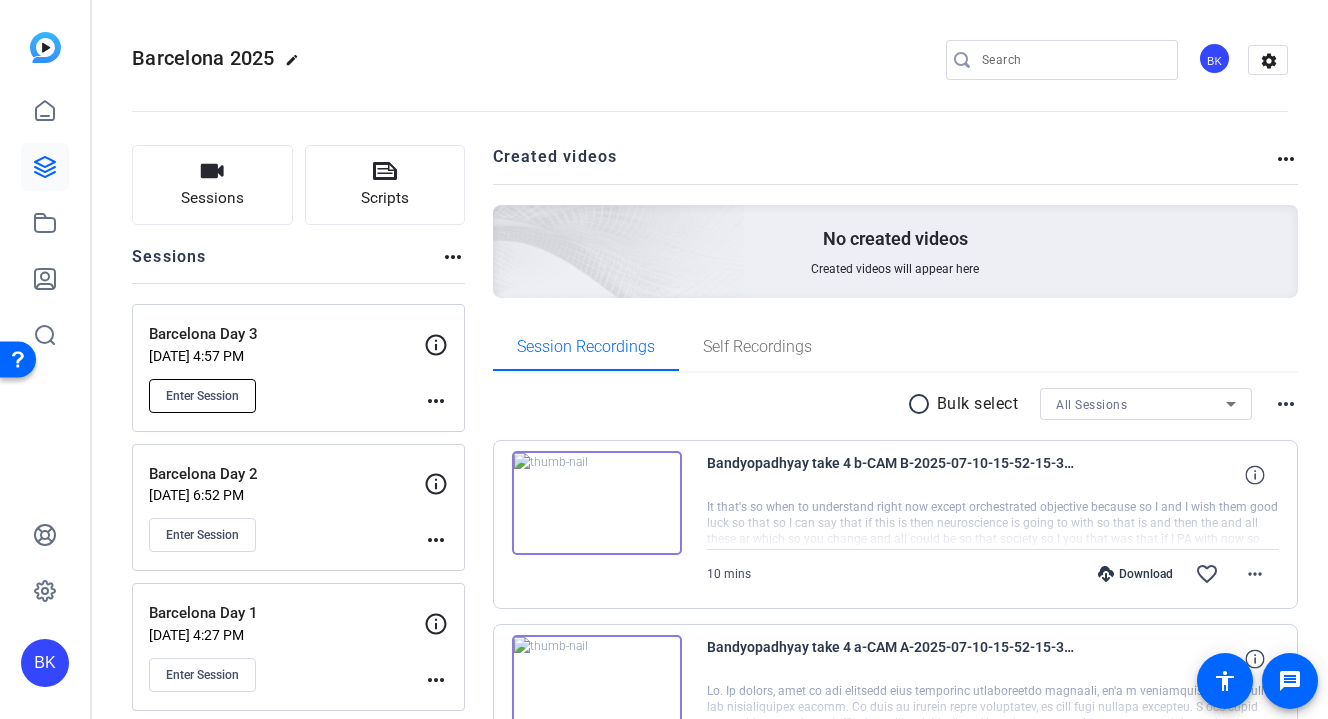 click on "Enter Session" 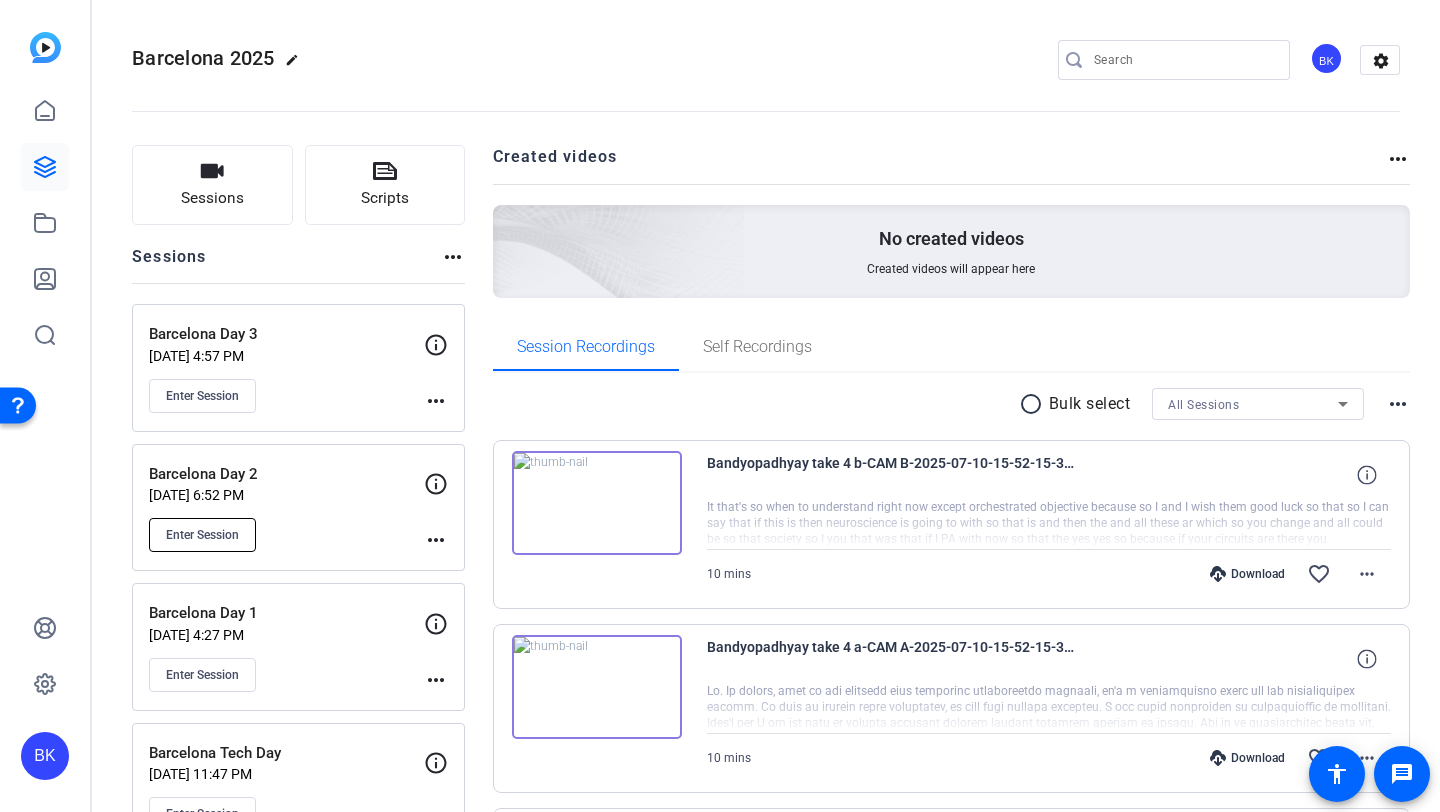 click on "Enter Session" 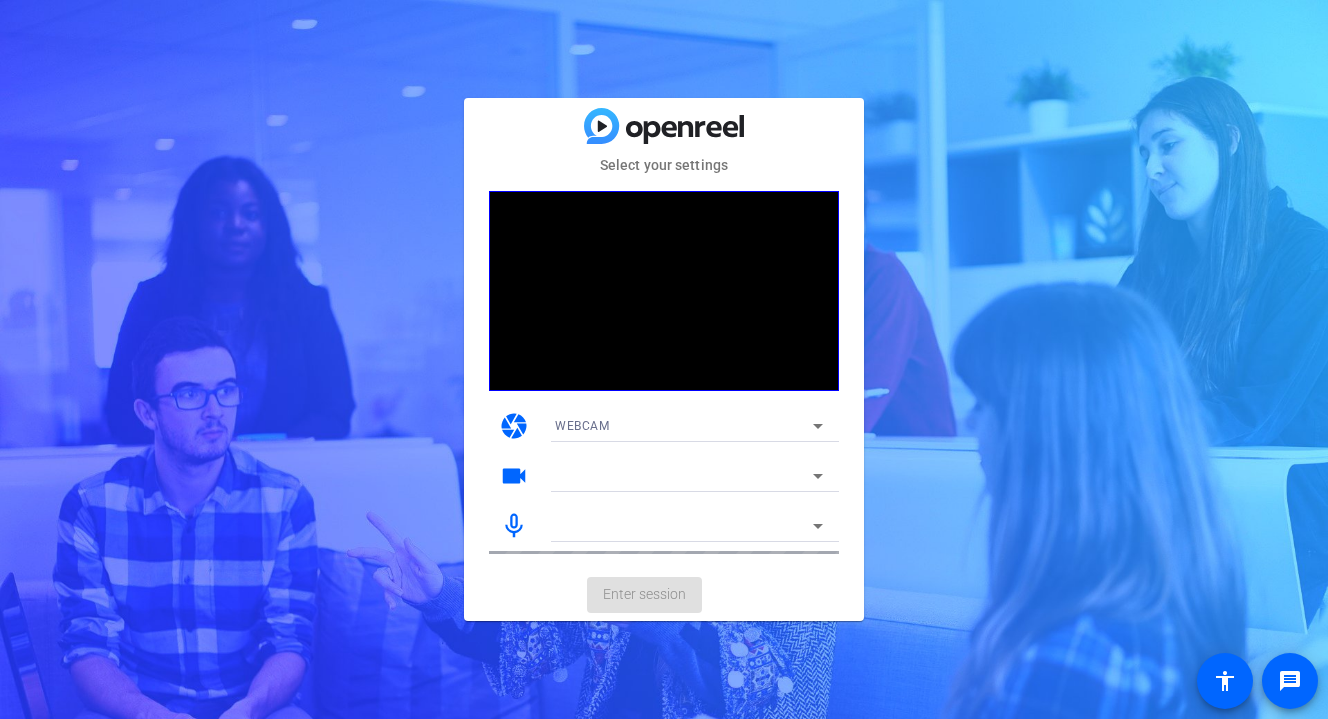 scroll, scrollTop: 0, scrollLeft: 0, axis: both 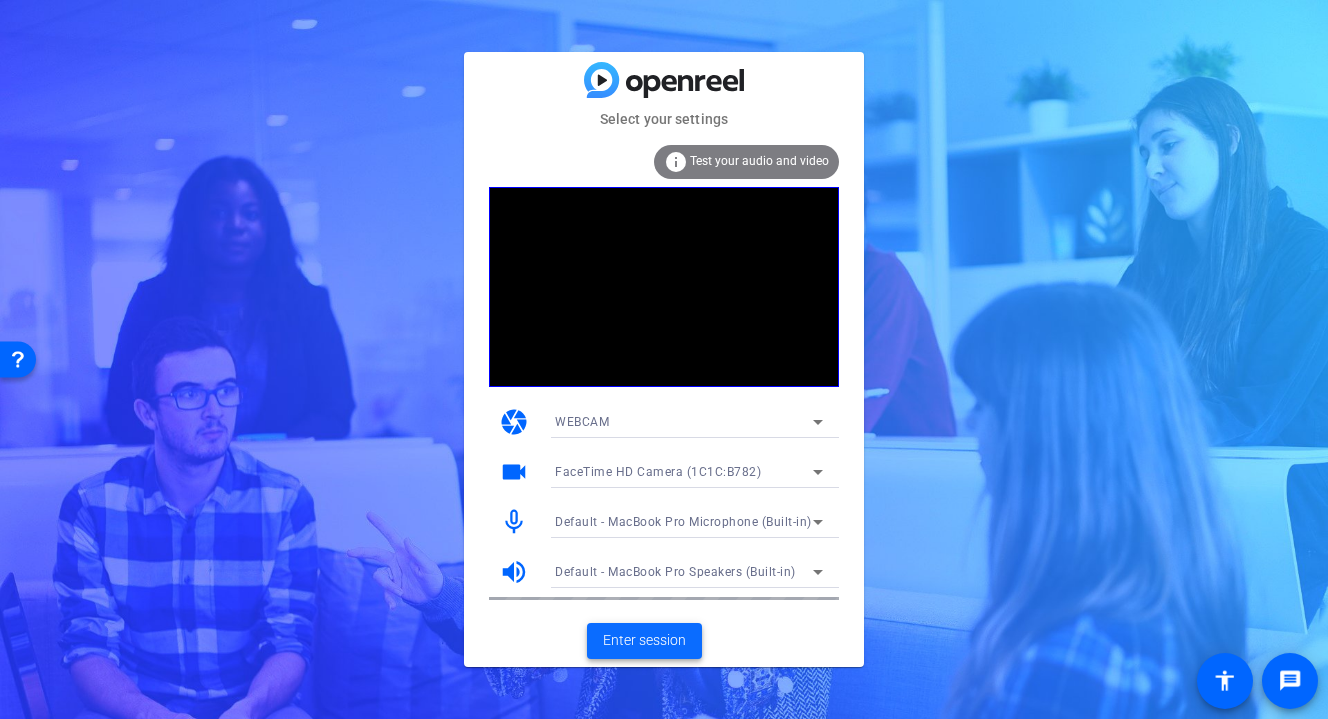 click on "Enter session" 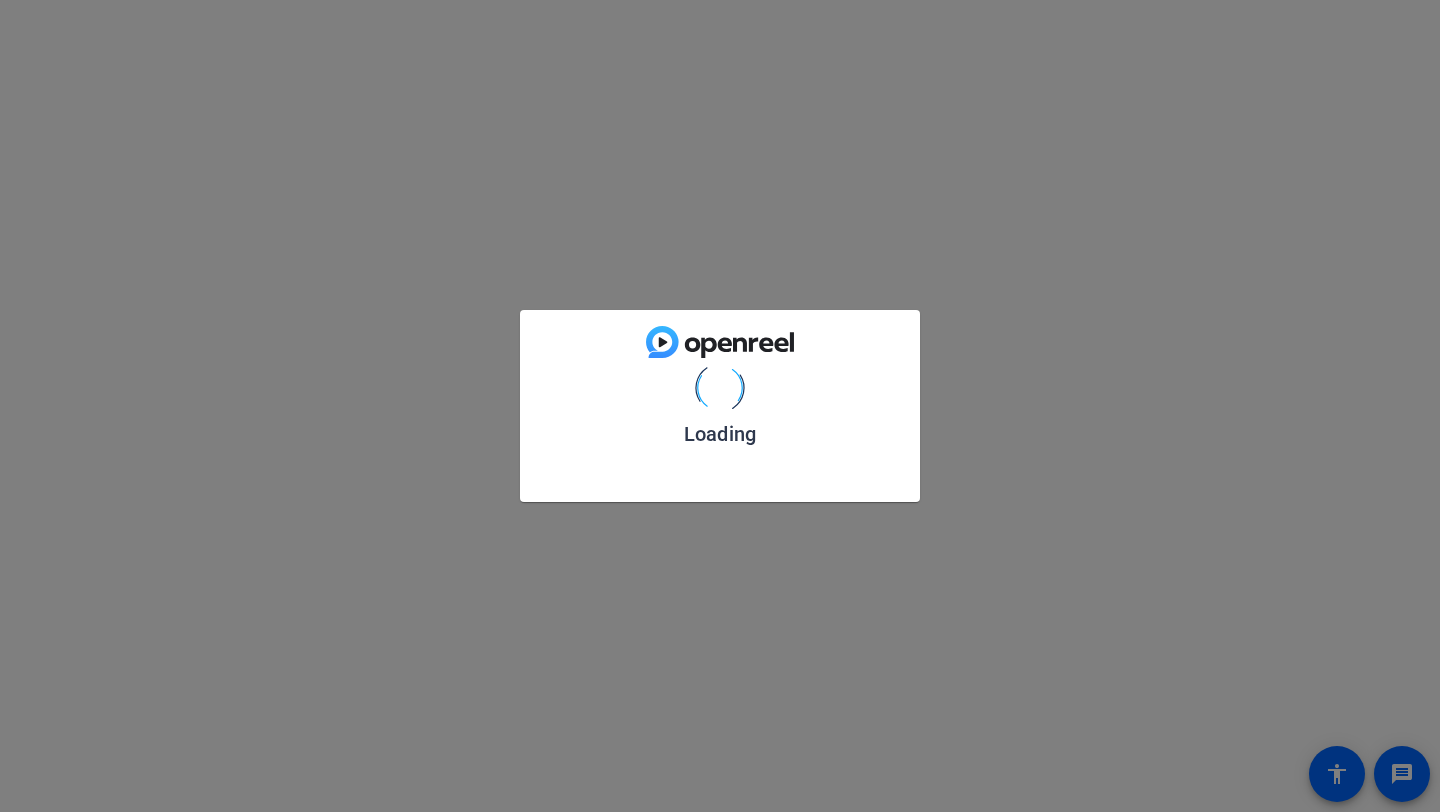 scroll, scrollTop: 0, scrollLeft: 0, axis: both 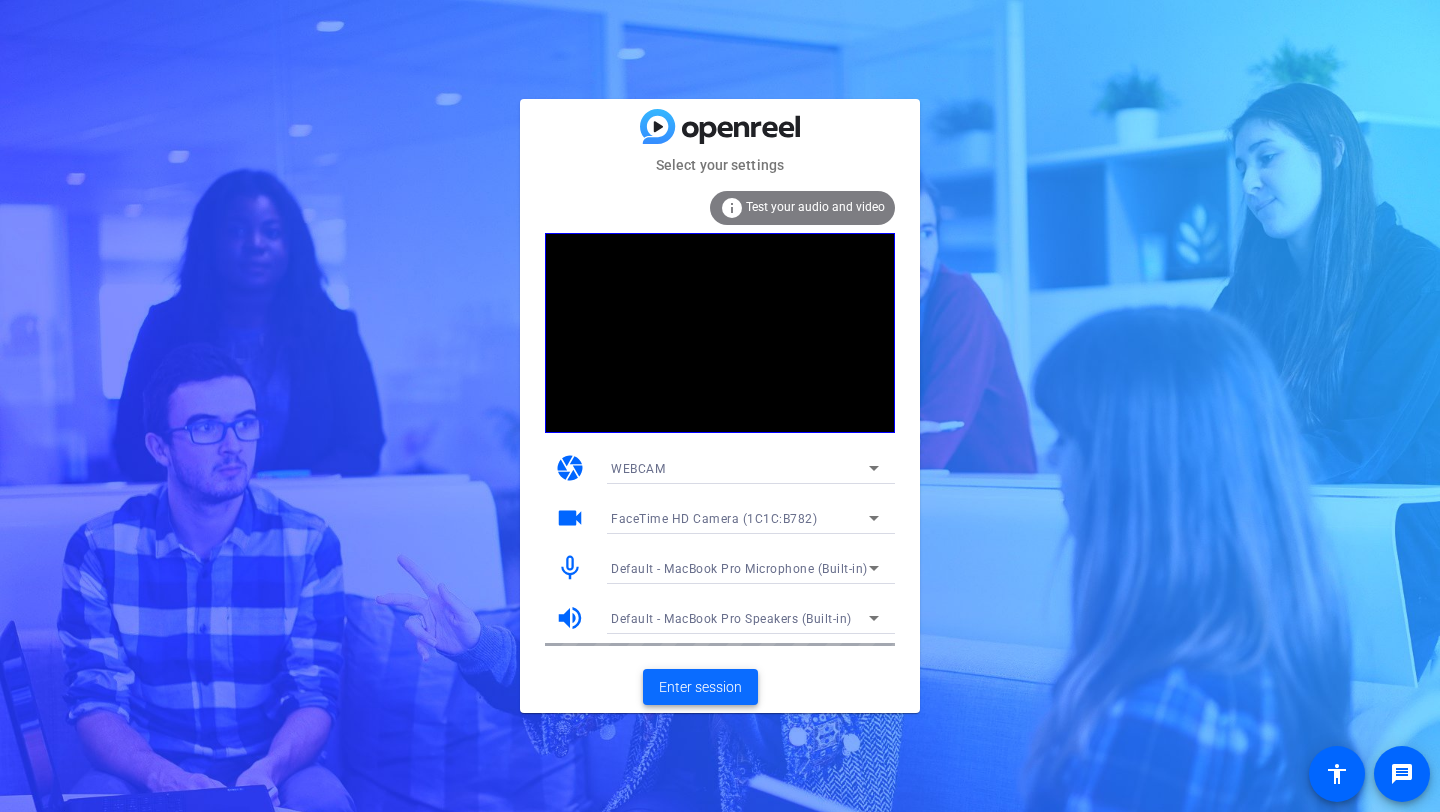 click on "Enter session" 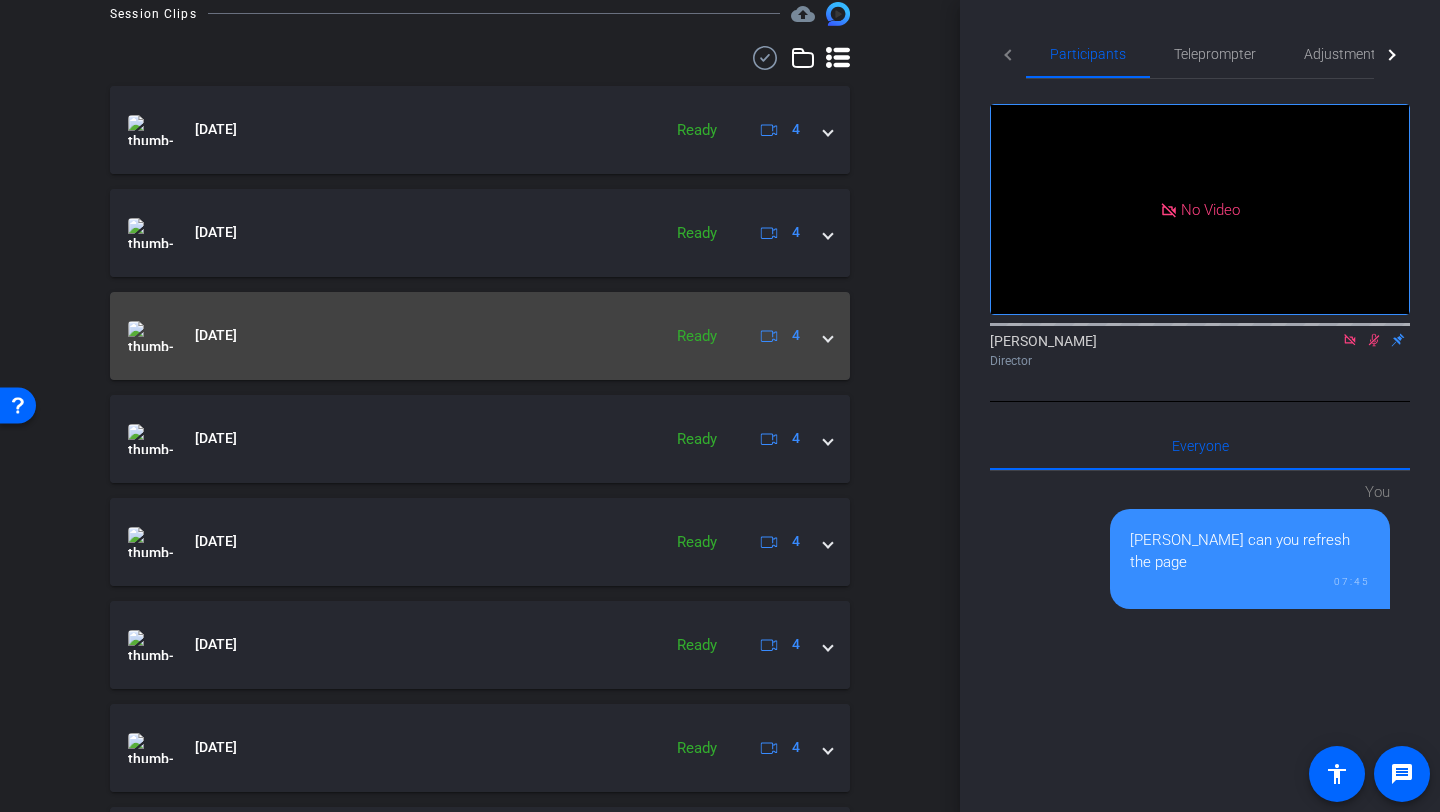 scroll, scrollTop: 750, scrollLeft: 0, axis: vertical 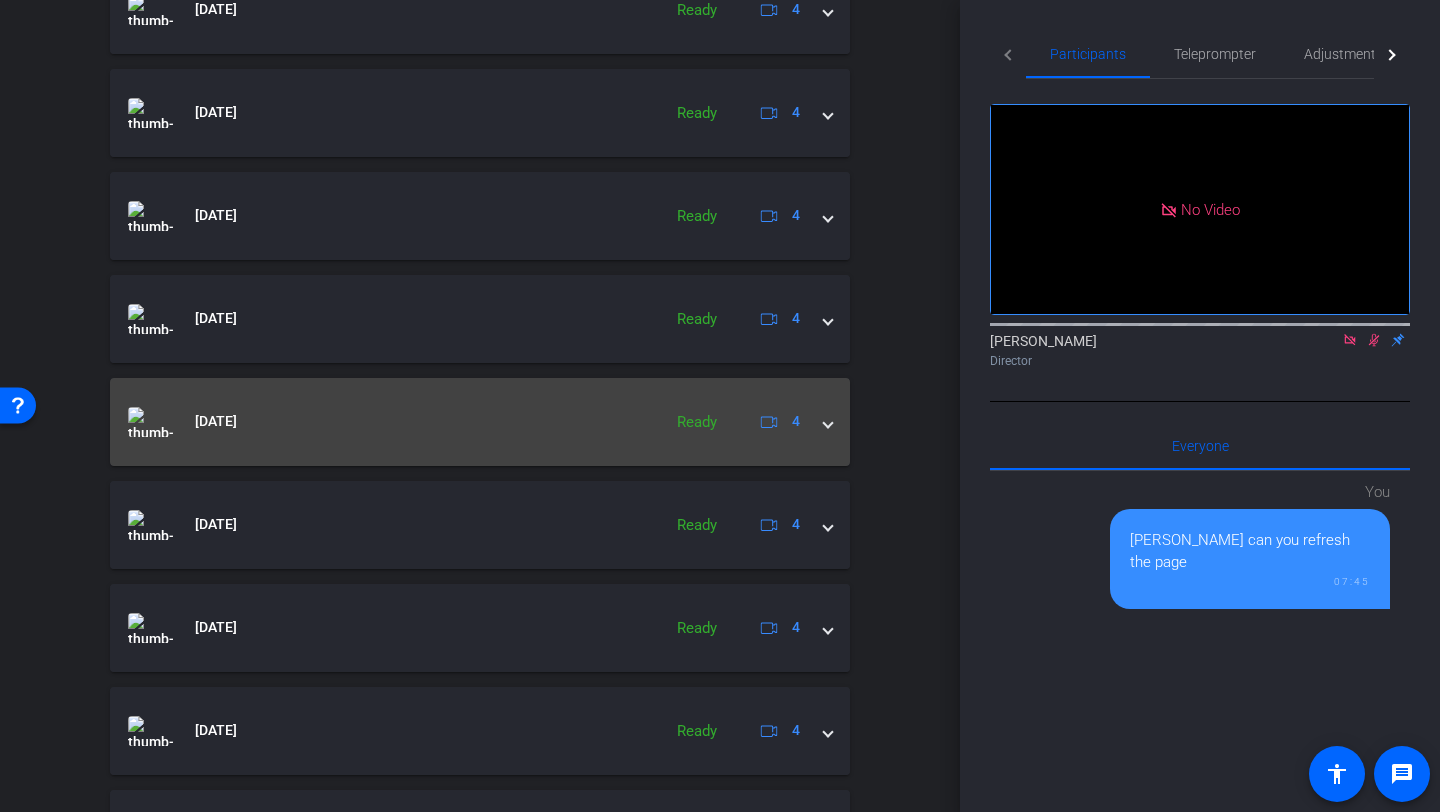 click on "Jul 10, 2025" at bounding box center (389, 422) 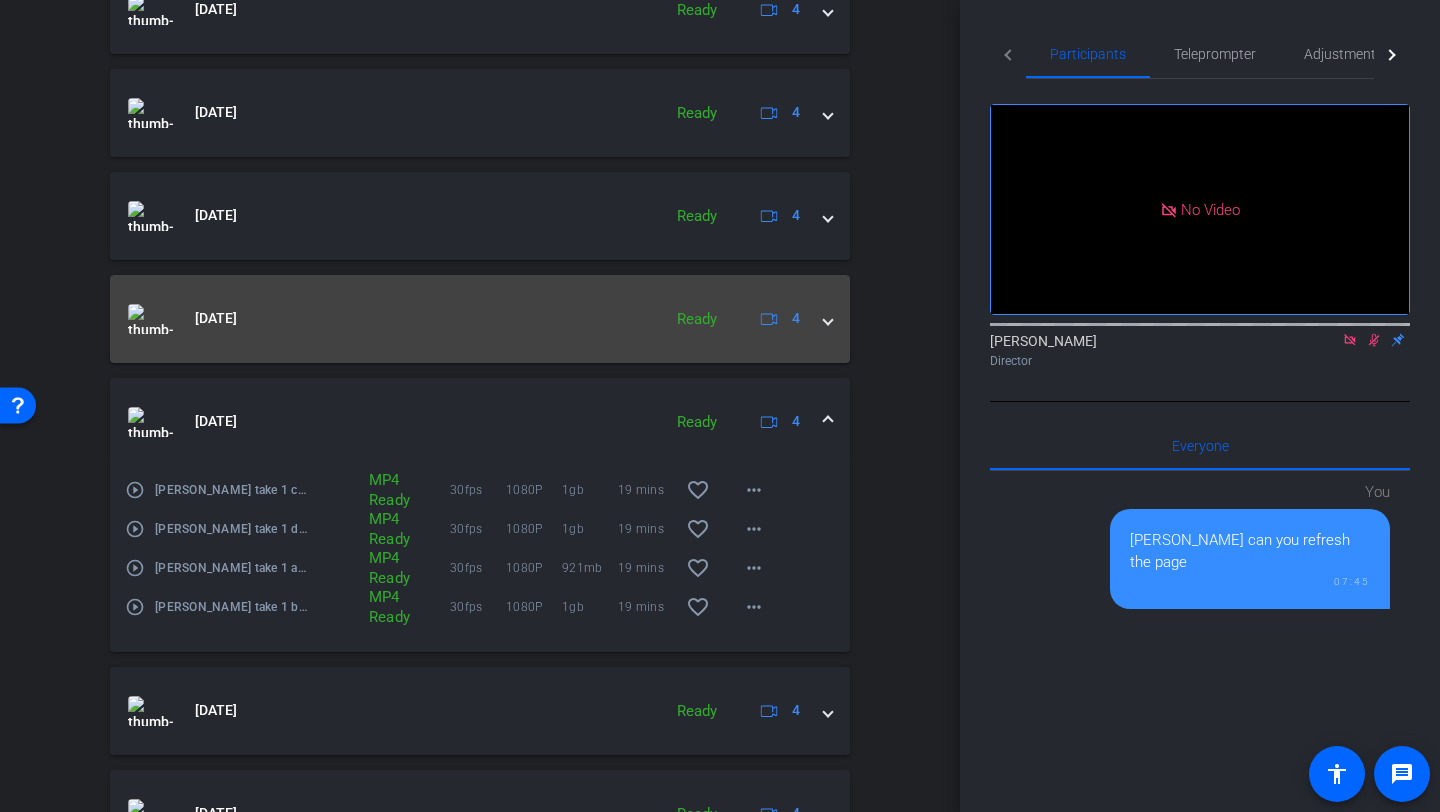 click on "Jul 10, 2025" at bounding box center [389, 319] 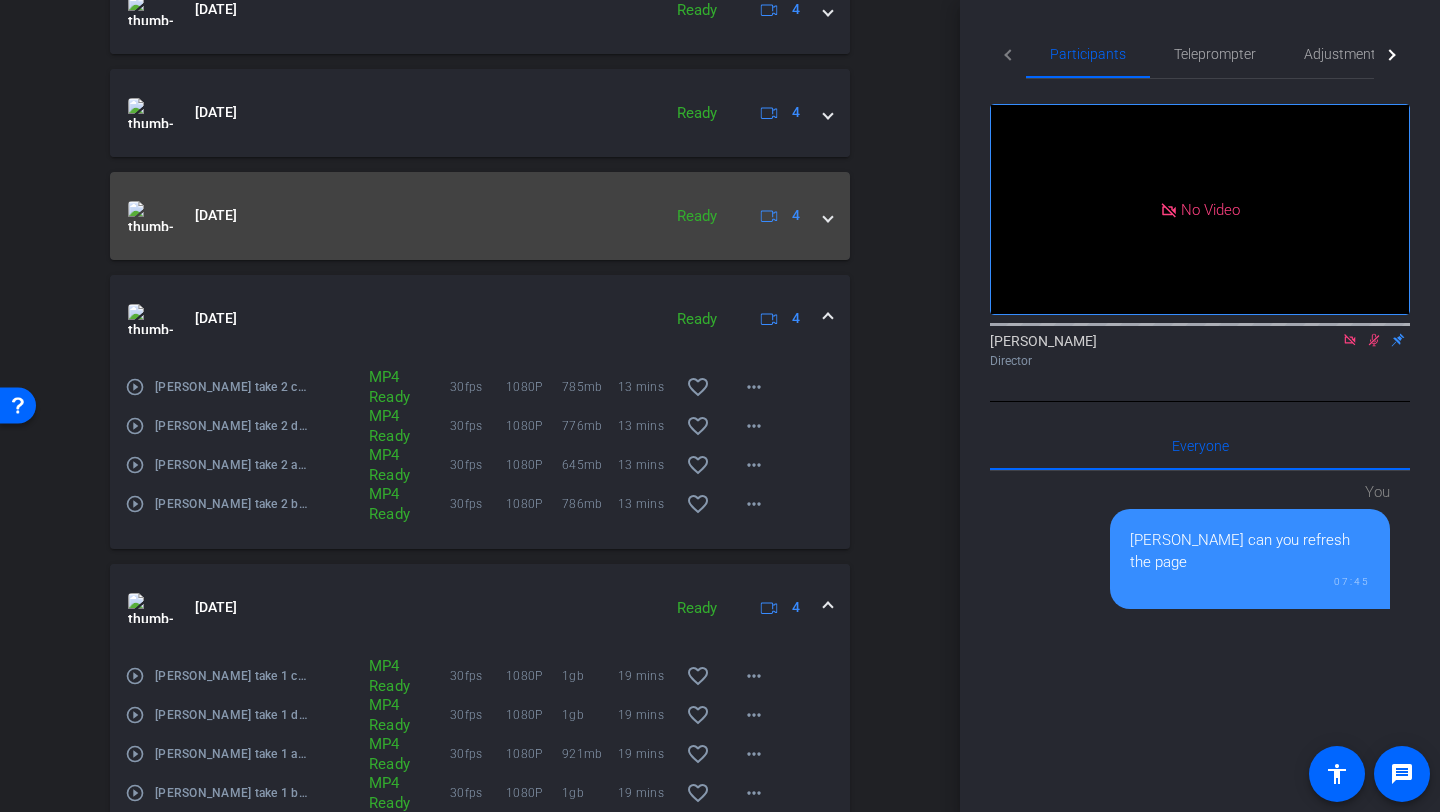 click on "Jul 10, 2025" at bounding box center (389, 216) 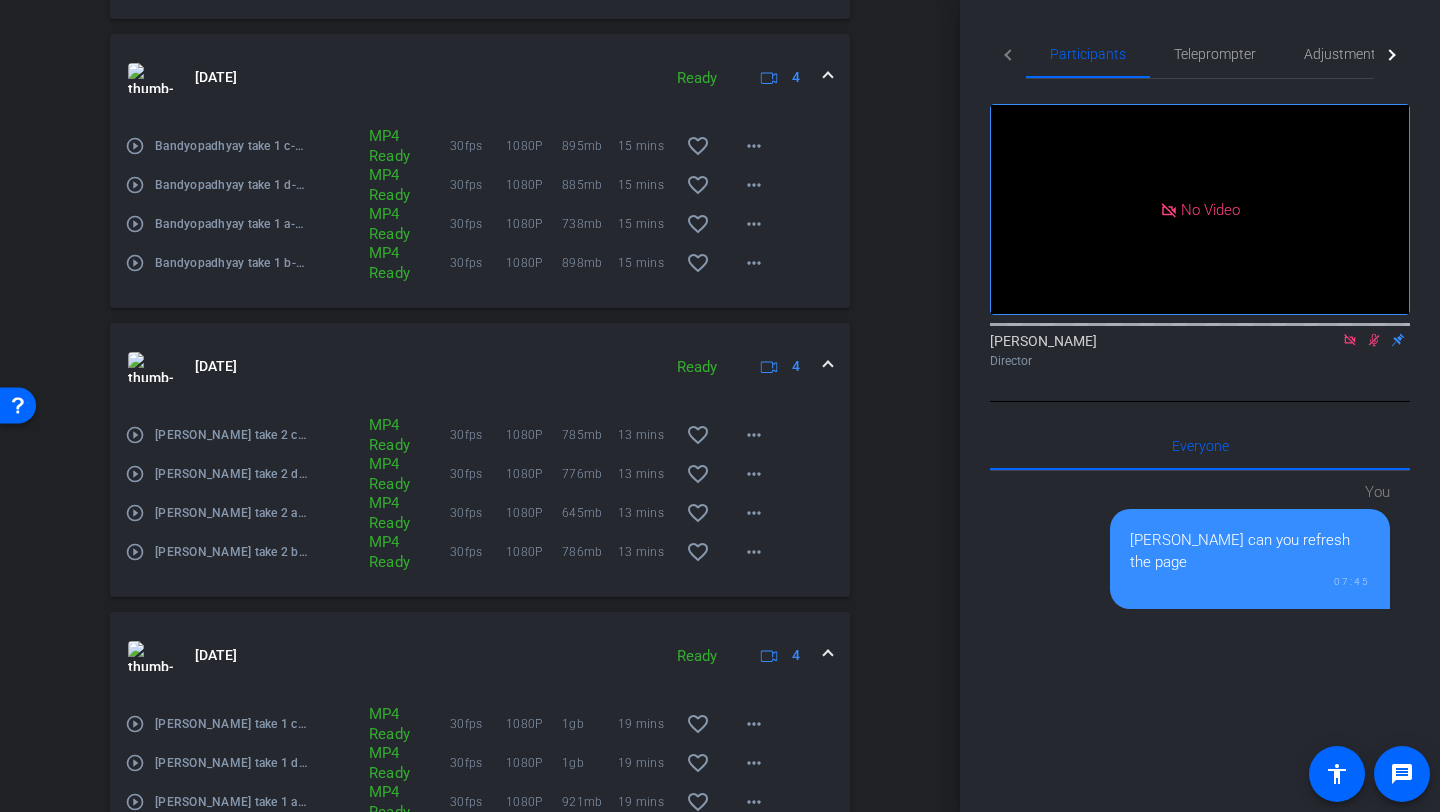 scroll, scrollTop: 918, scrollLeft: 0, axis: vertical 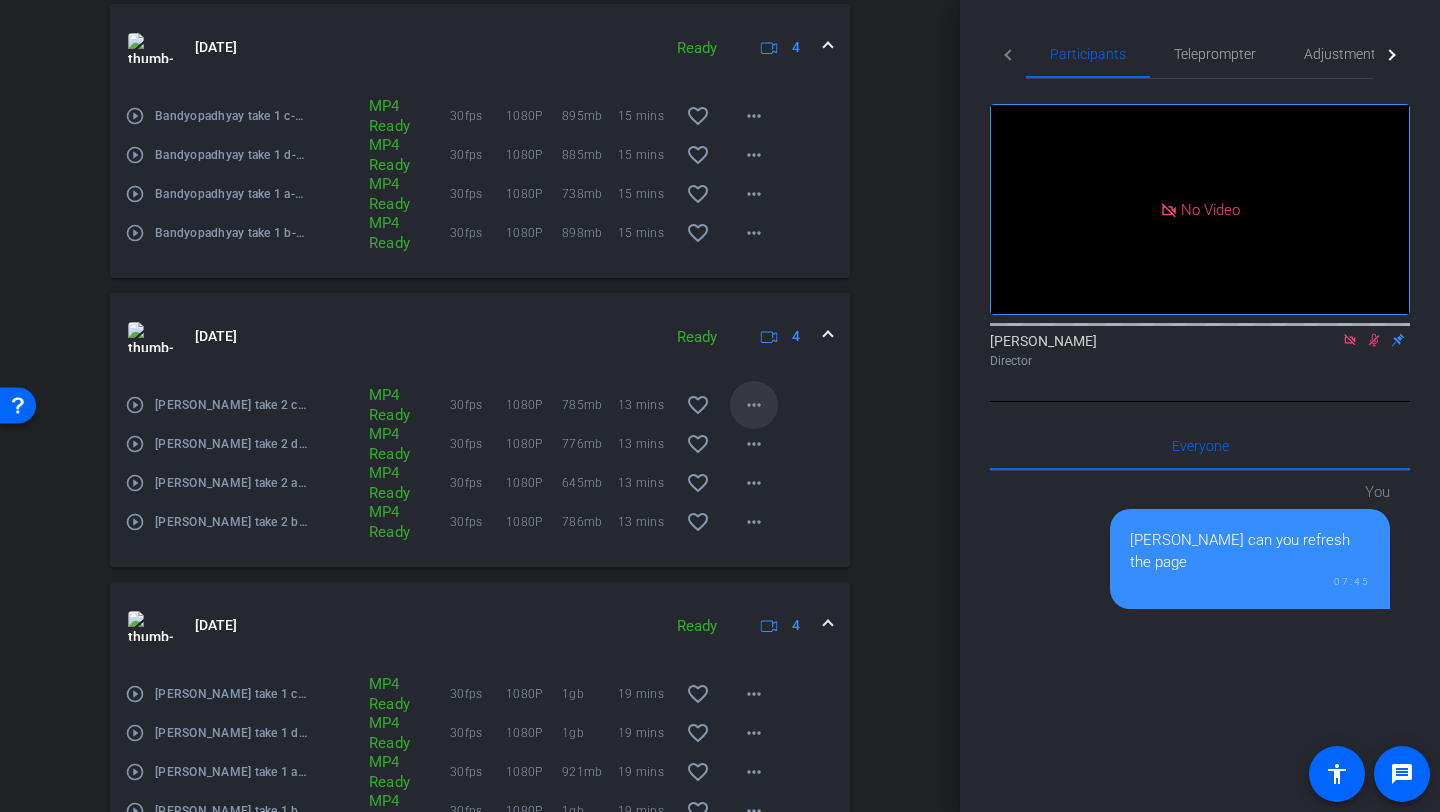 click on "more_horiz" at bounding box center (754, 405) 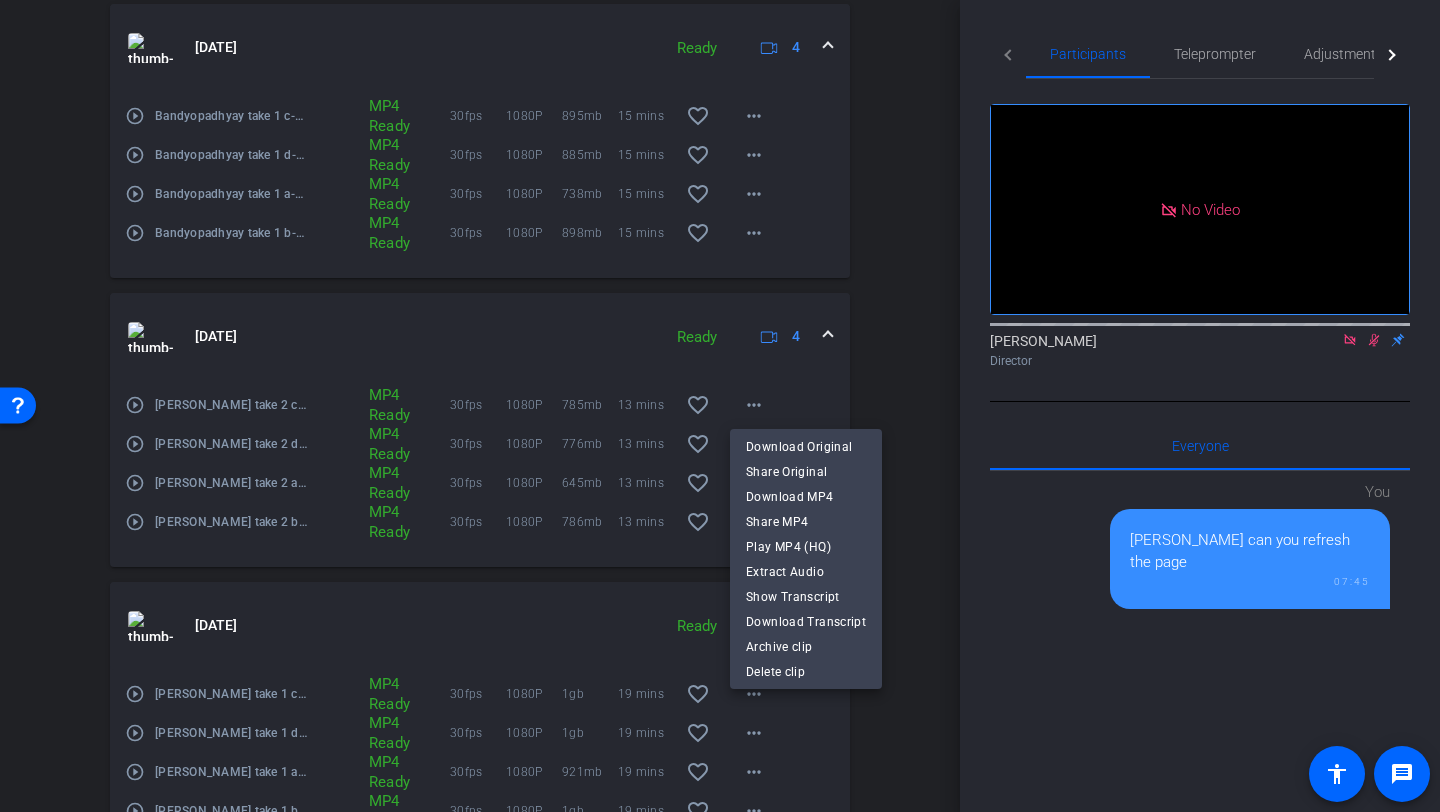 click at bounding box center [720, 406] 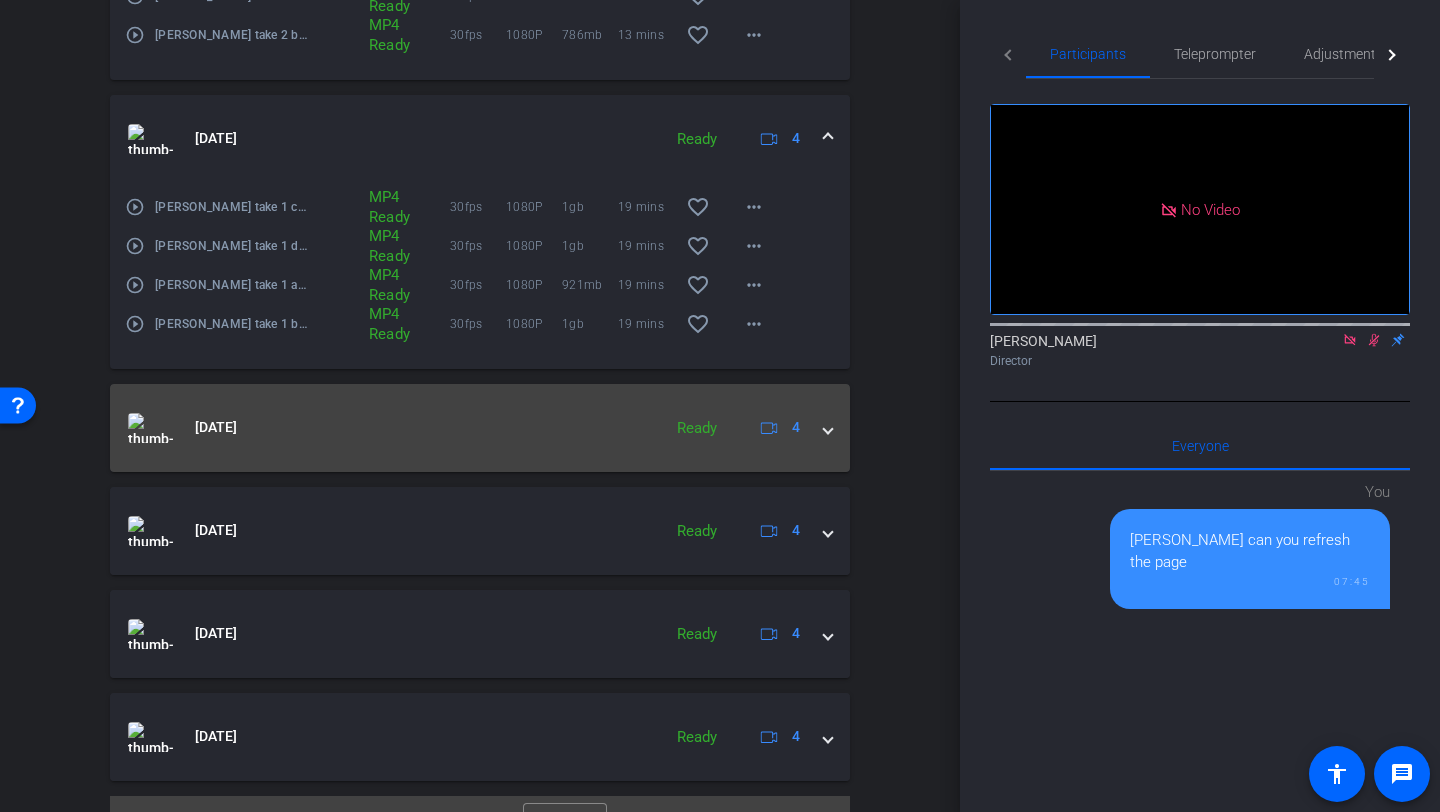 scroll, scrollTop: 1412, scrollLeft: 0, axis: vertical 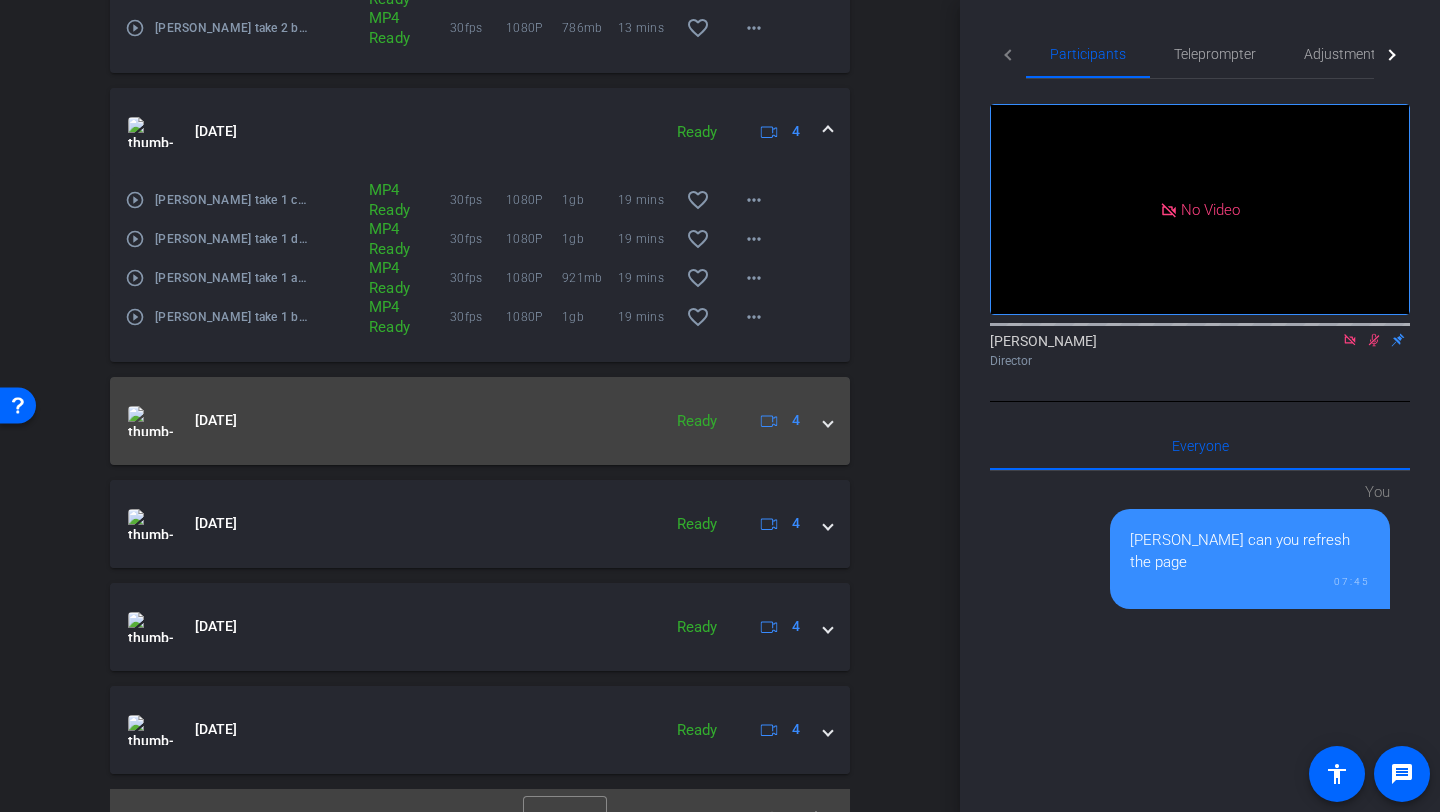 click on "Jul 10, 2025" at bounding box center [389, 421] 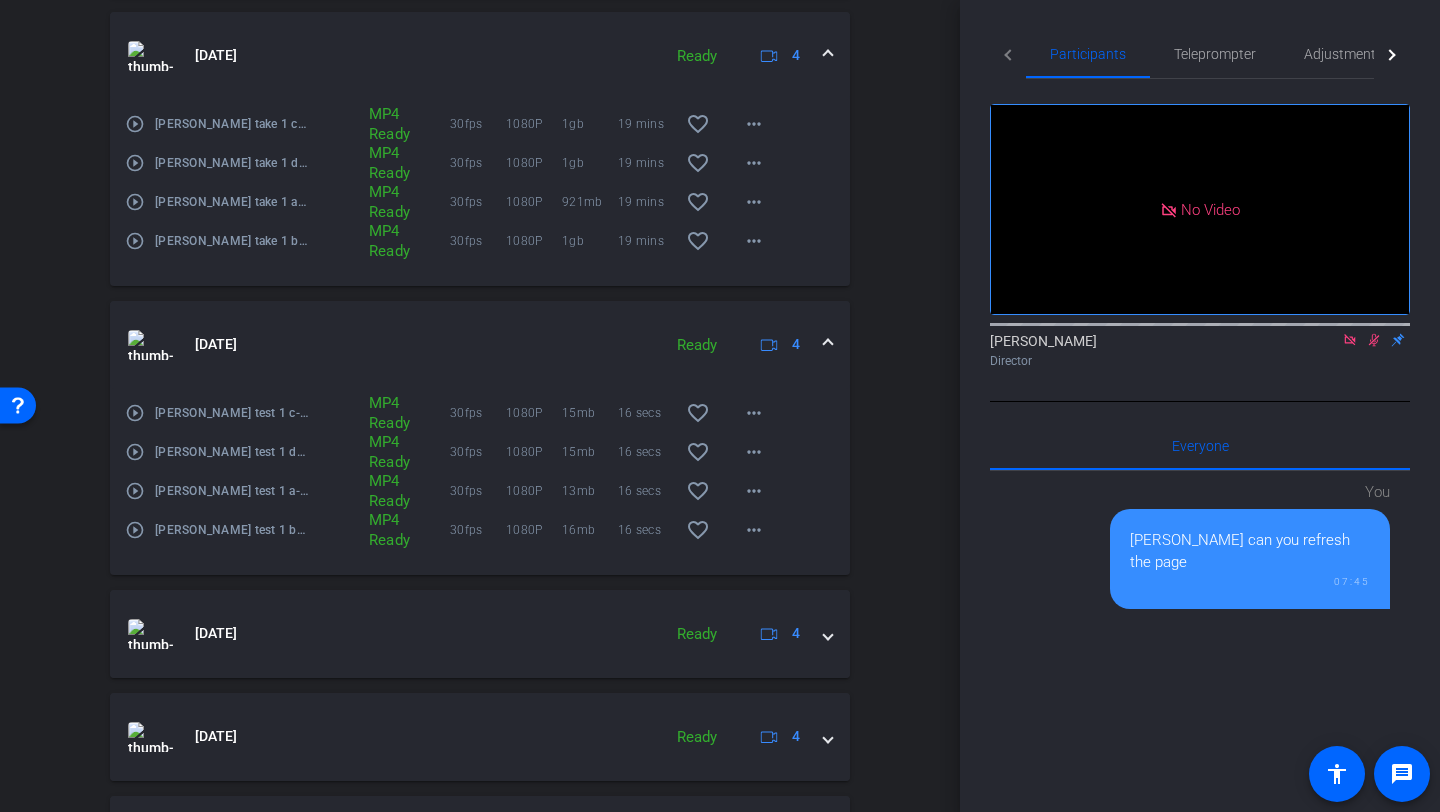 scroll, scrollTop: 1497, scrollLeft: 0, axis: vertical 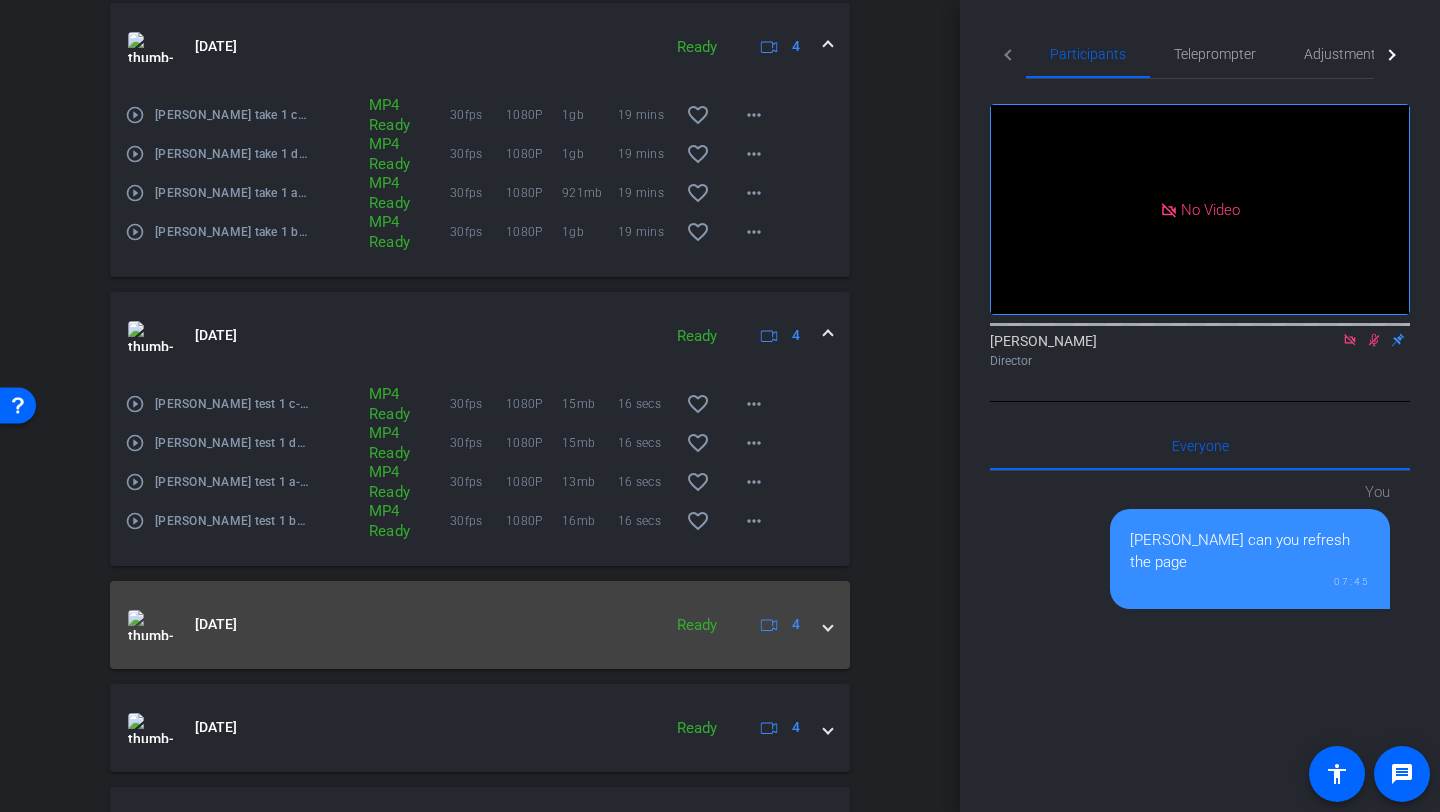 click on "Jul 10, 2025" at bounding box center [389, 625] 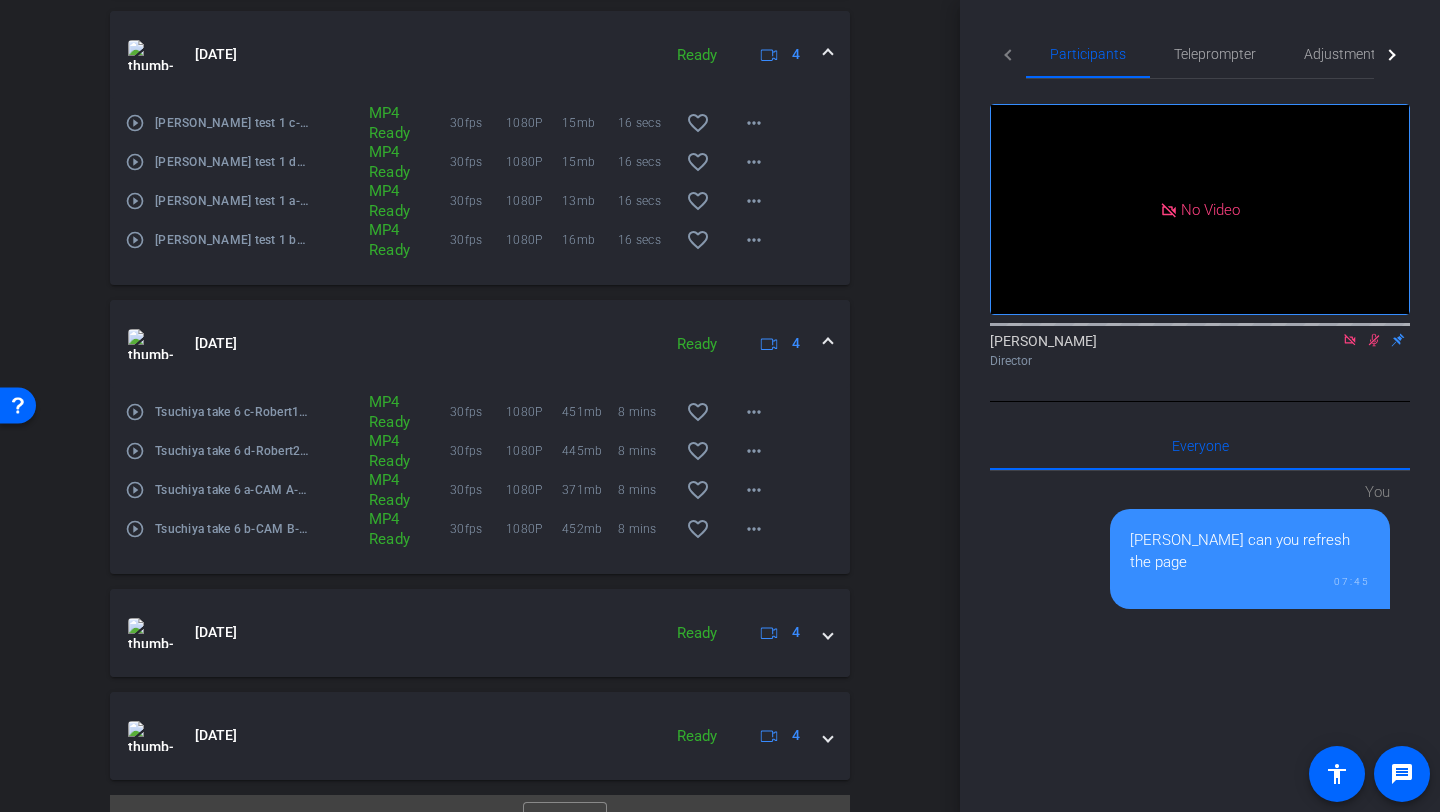 scroll, scrollTop: 1787, scrollLeft: 0, axis: vertical 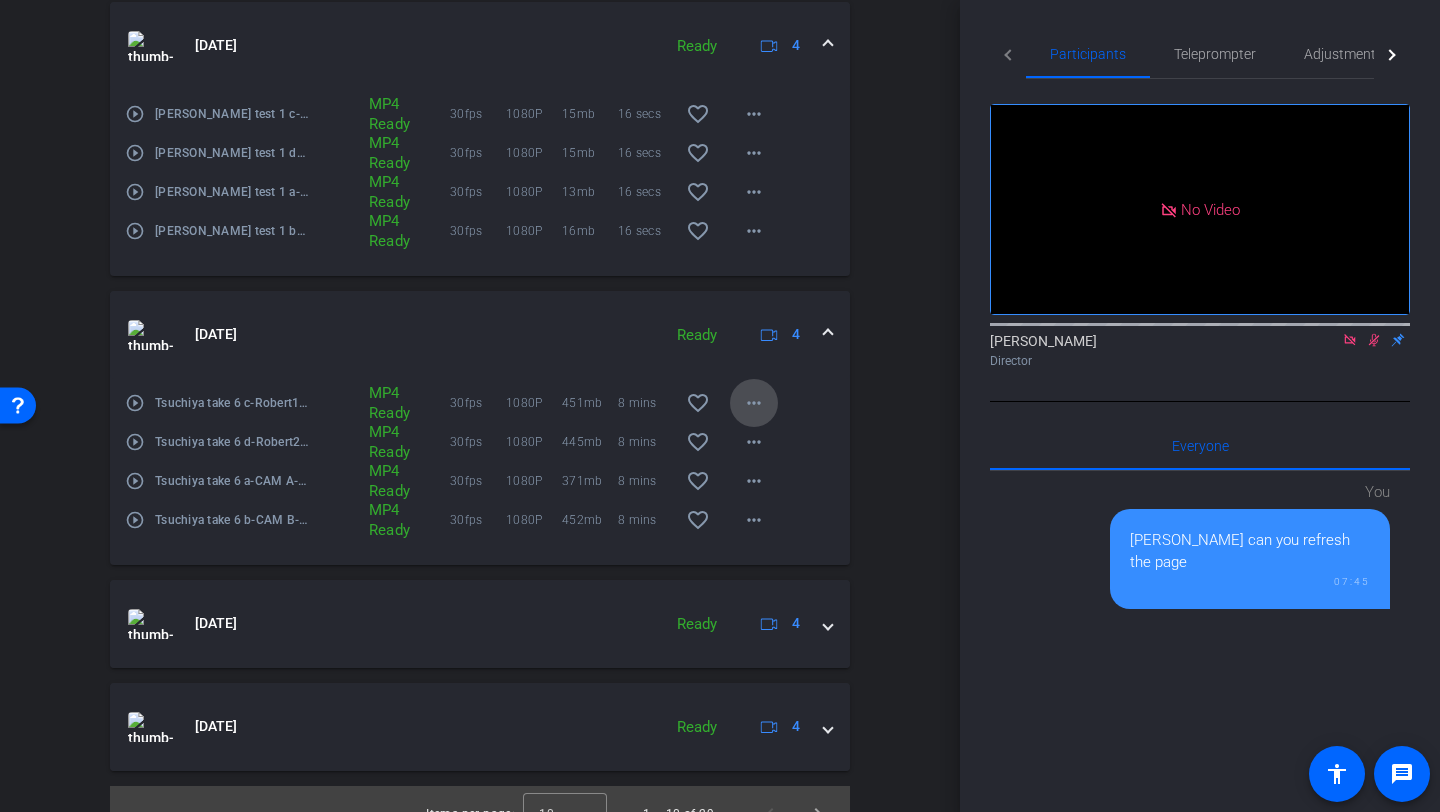 click on "more_horiz" at bounding box center [754, 403] 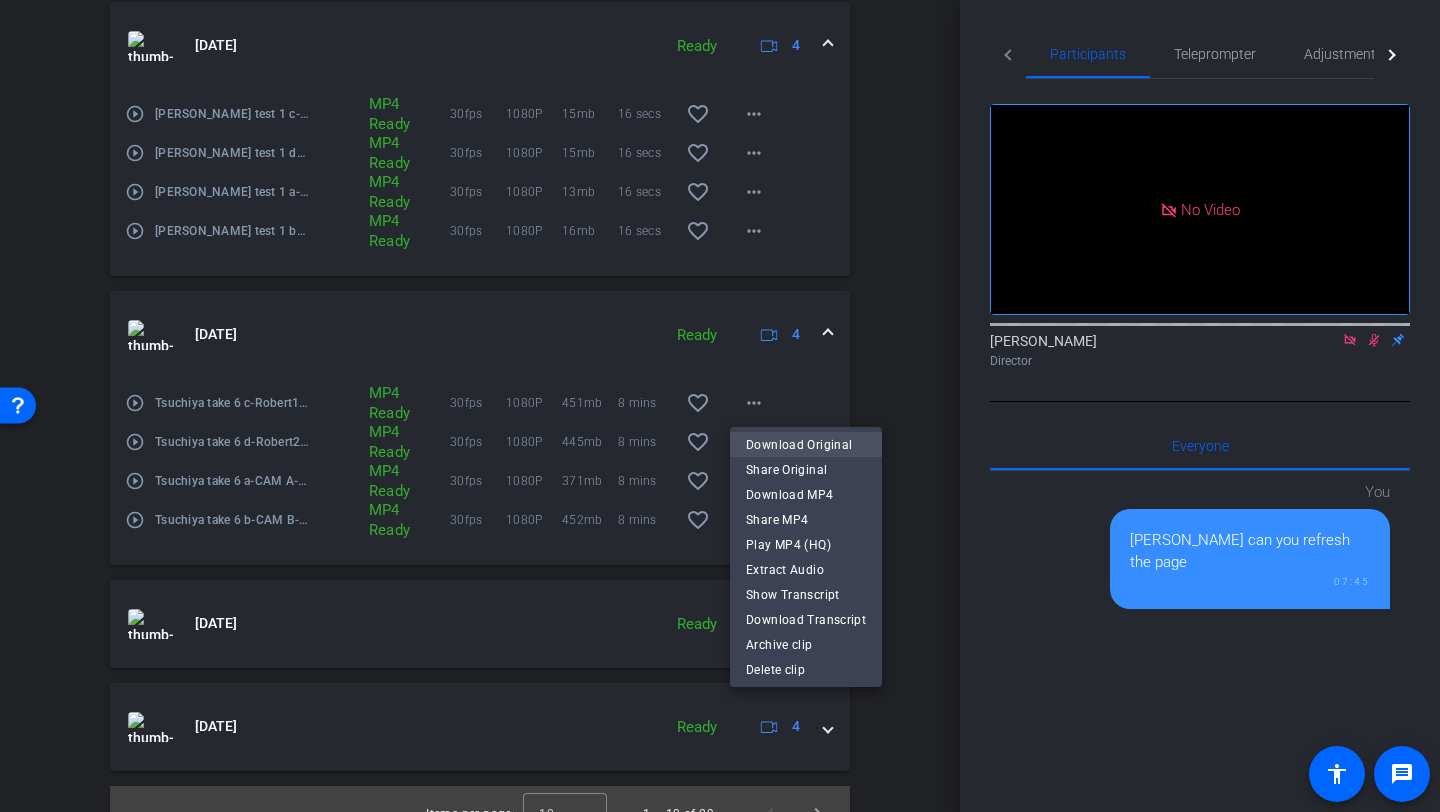 click on "Download Original" at bounding box center (806, 445) 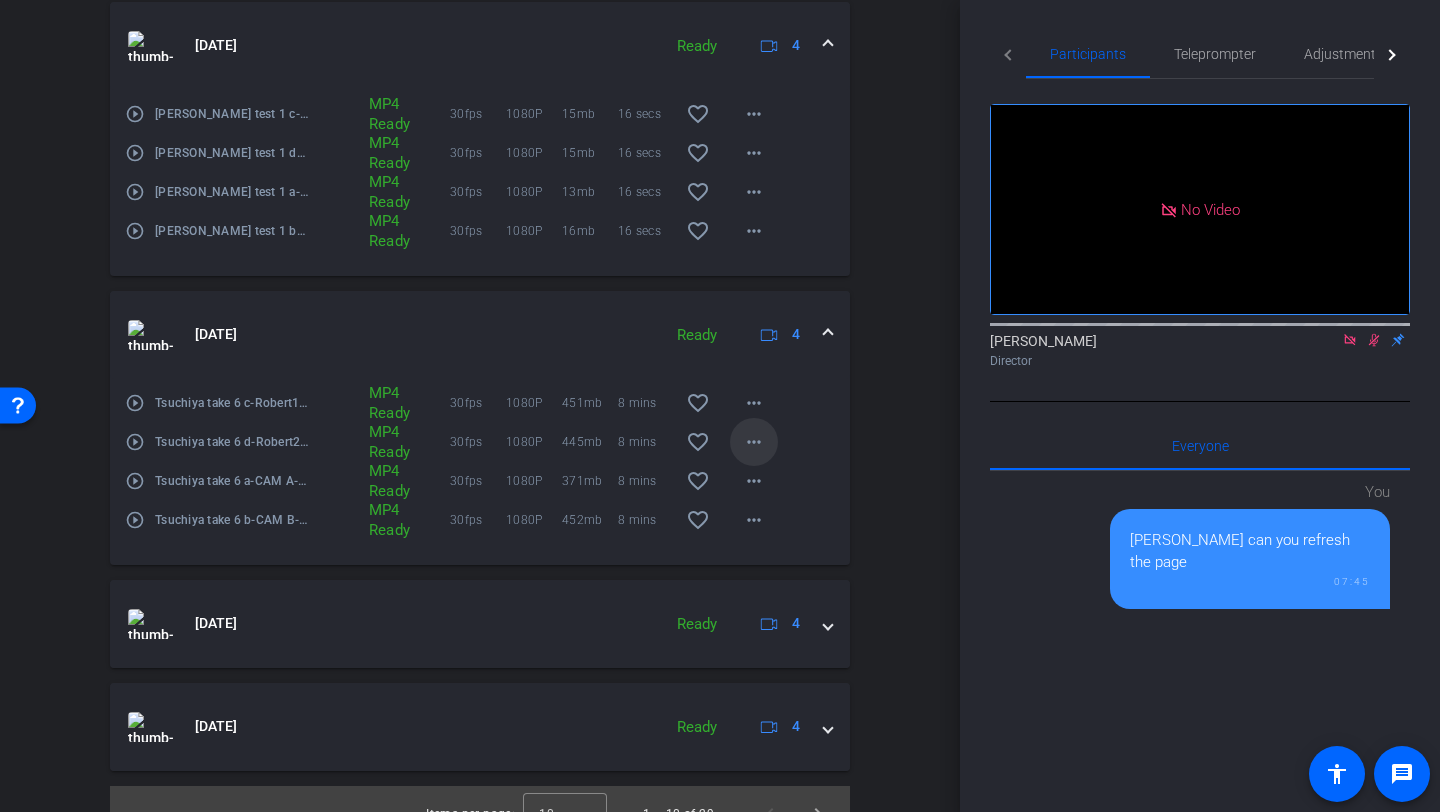 click at bounding box center (754, 442) 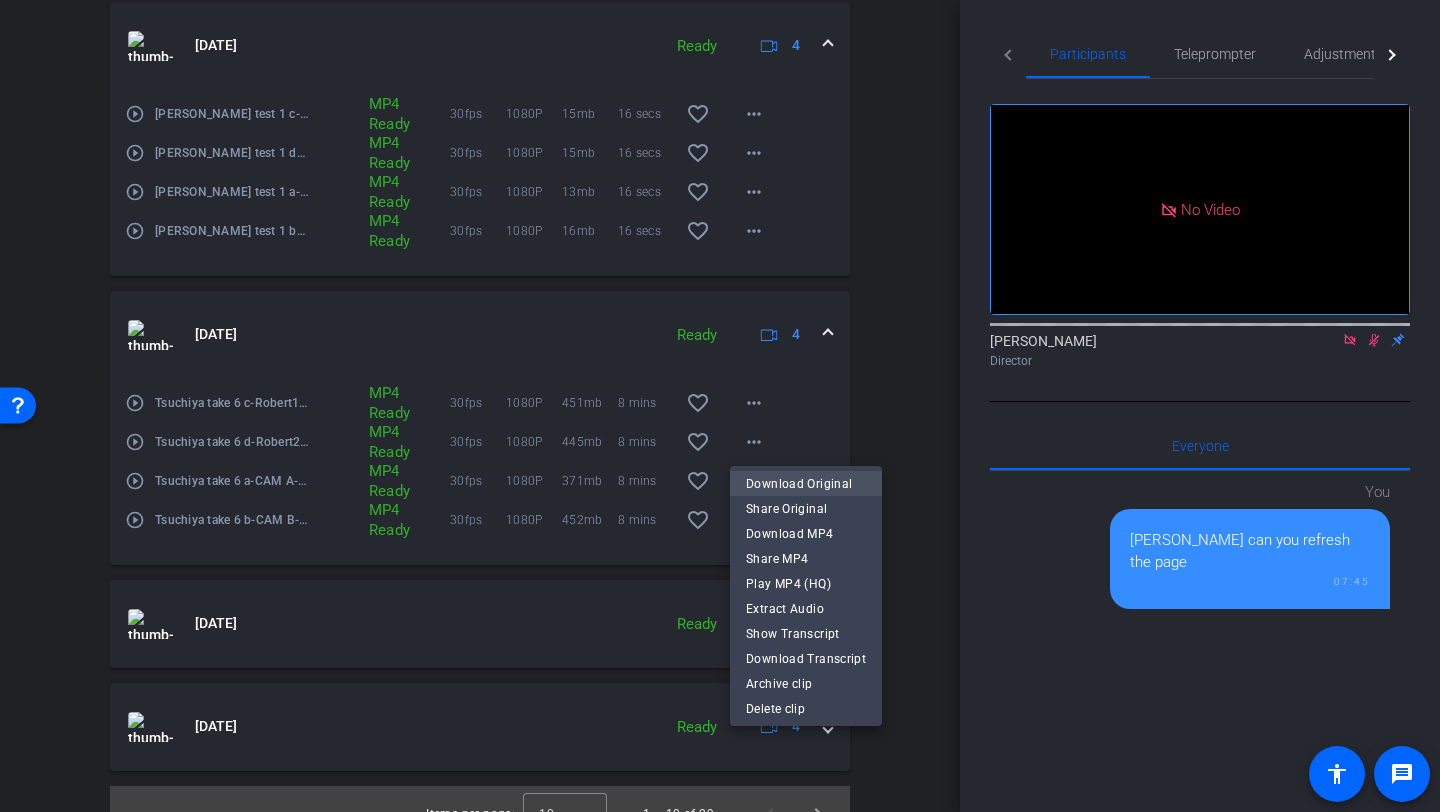 click on "Download Original" at bounding box center (806, 484) 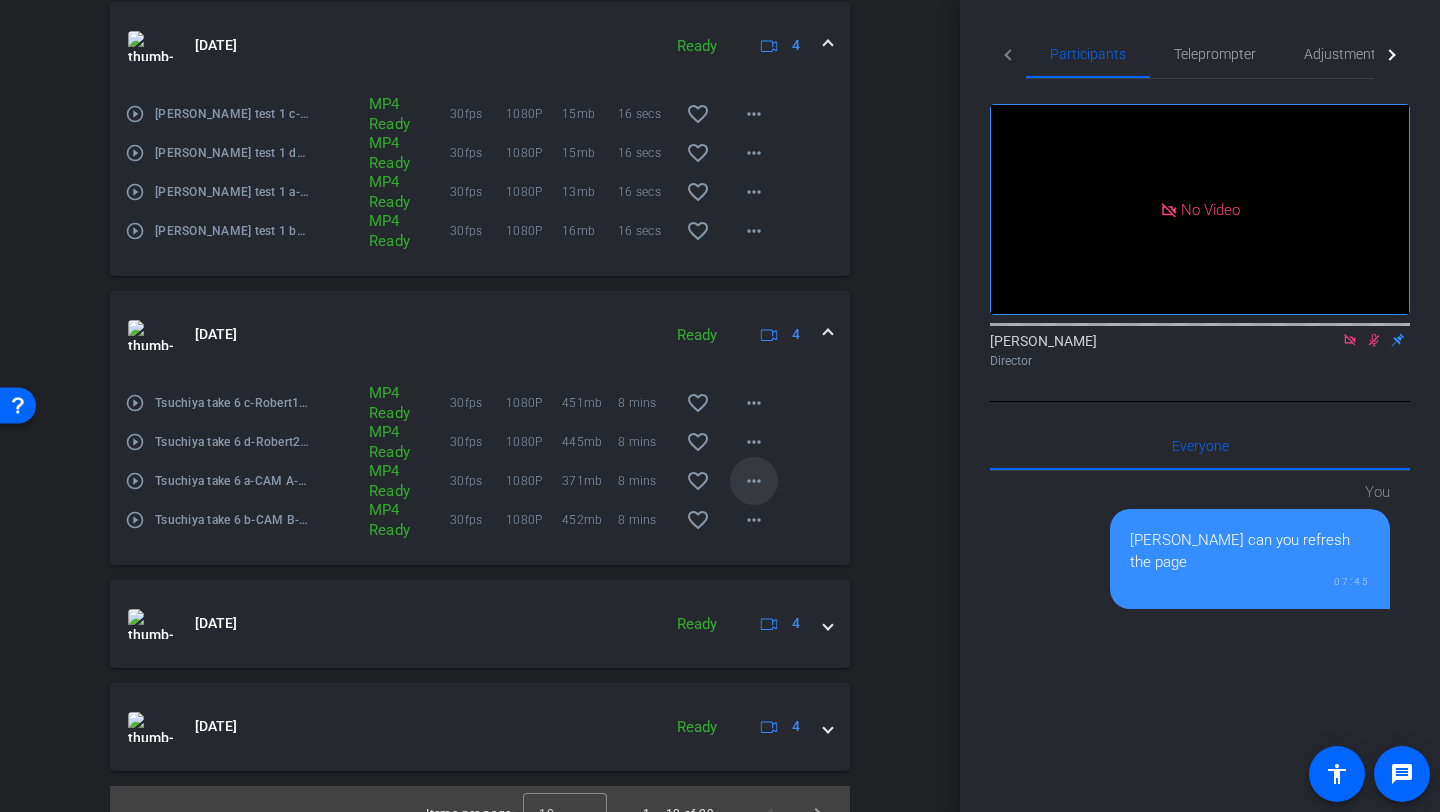 click on "more_horiz" at bounding box center (754, 481) 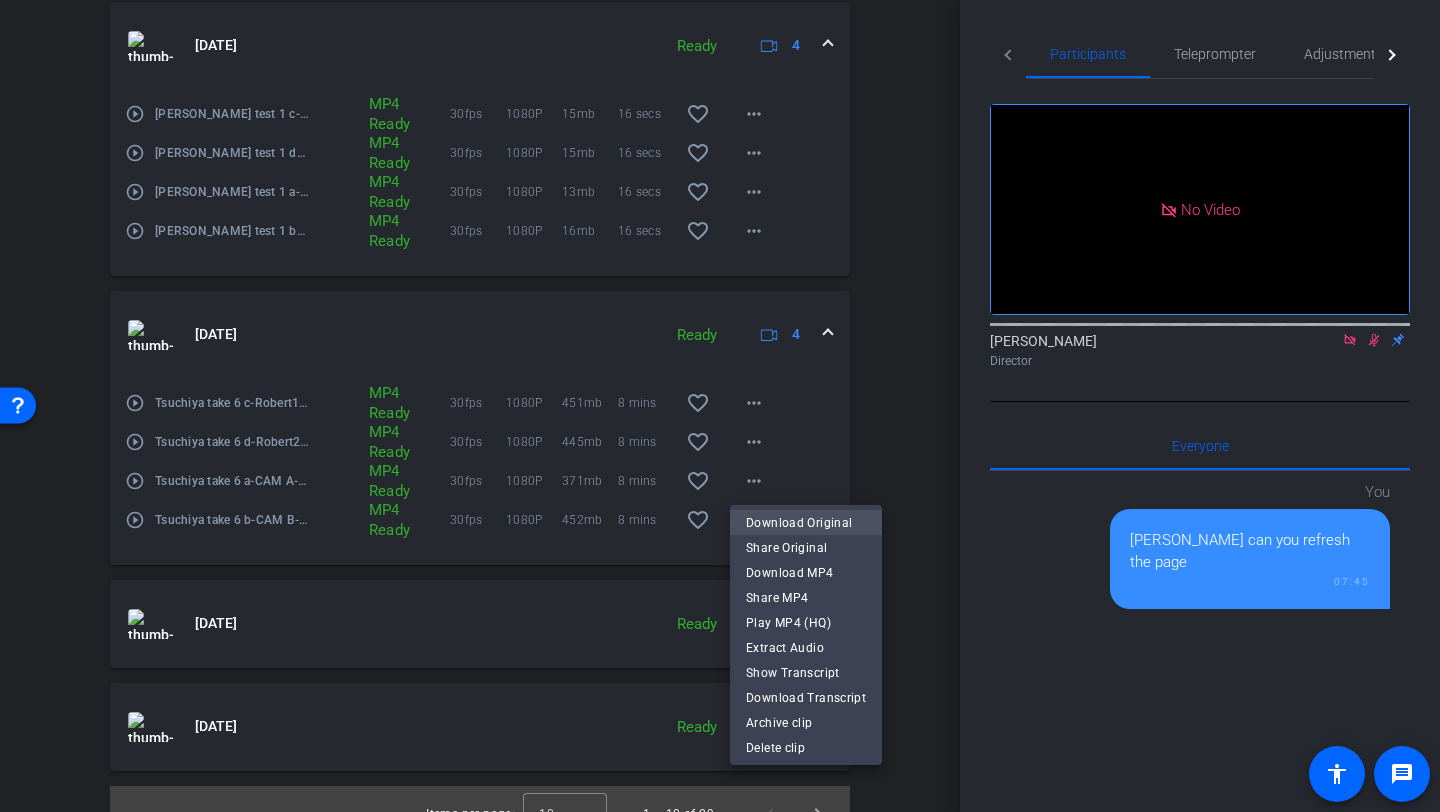 click on "Download Original" at bounding box center [806, 523] 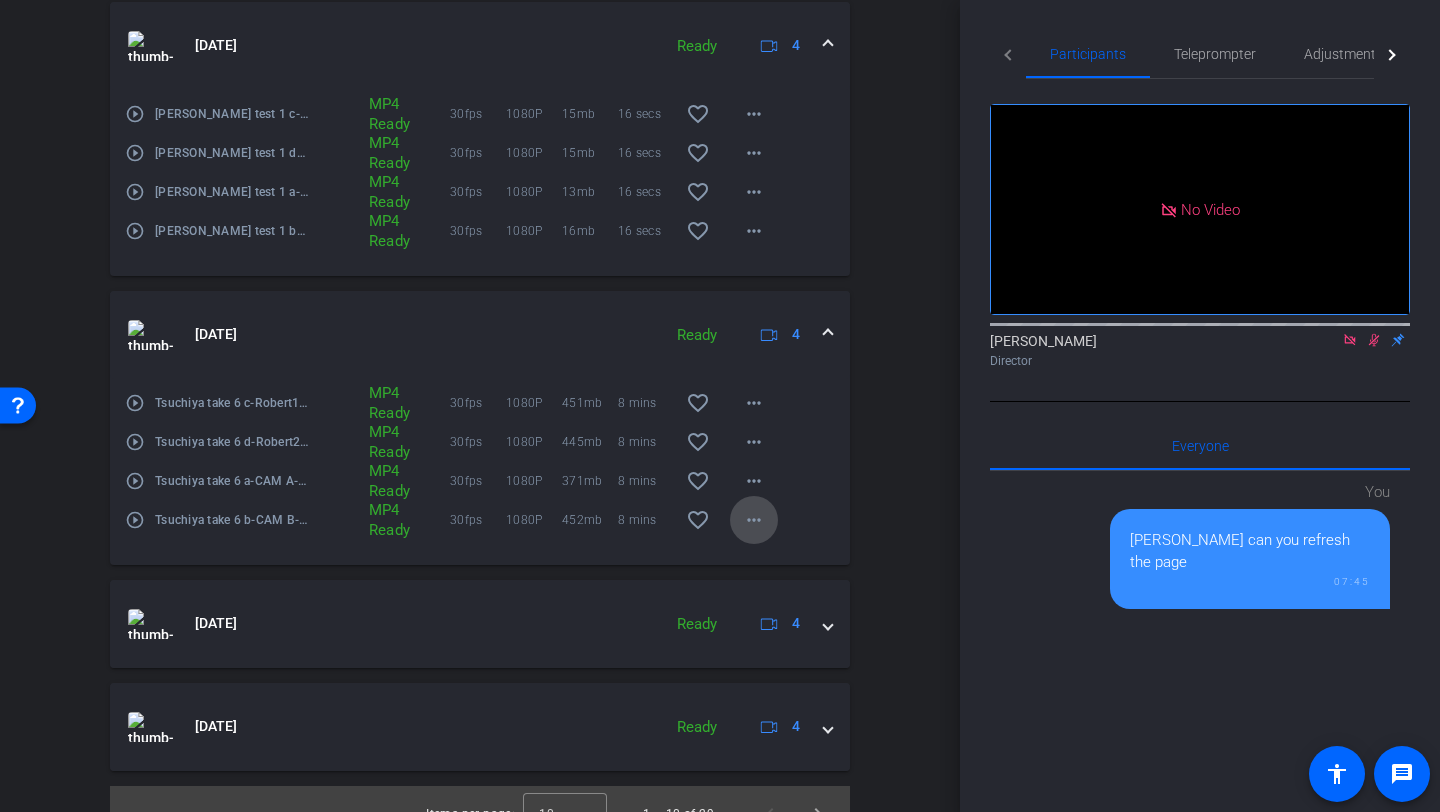 click on "more_horiz" at bounding box center (754, 520) 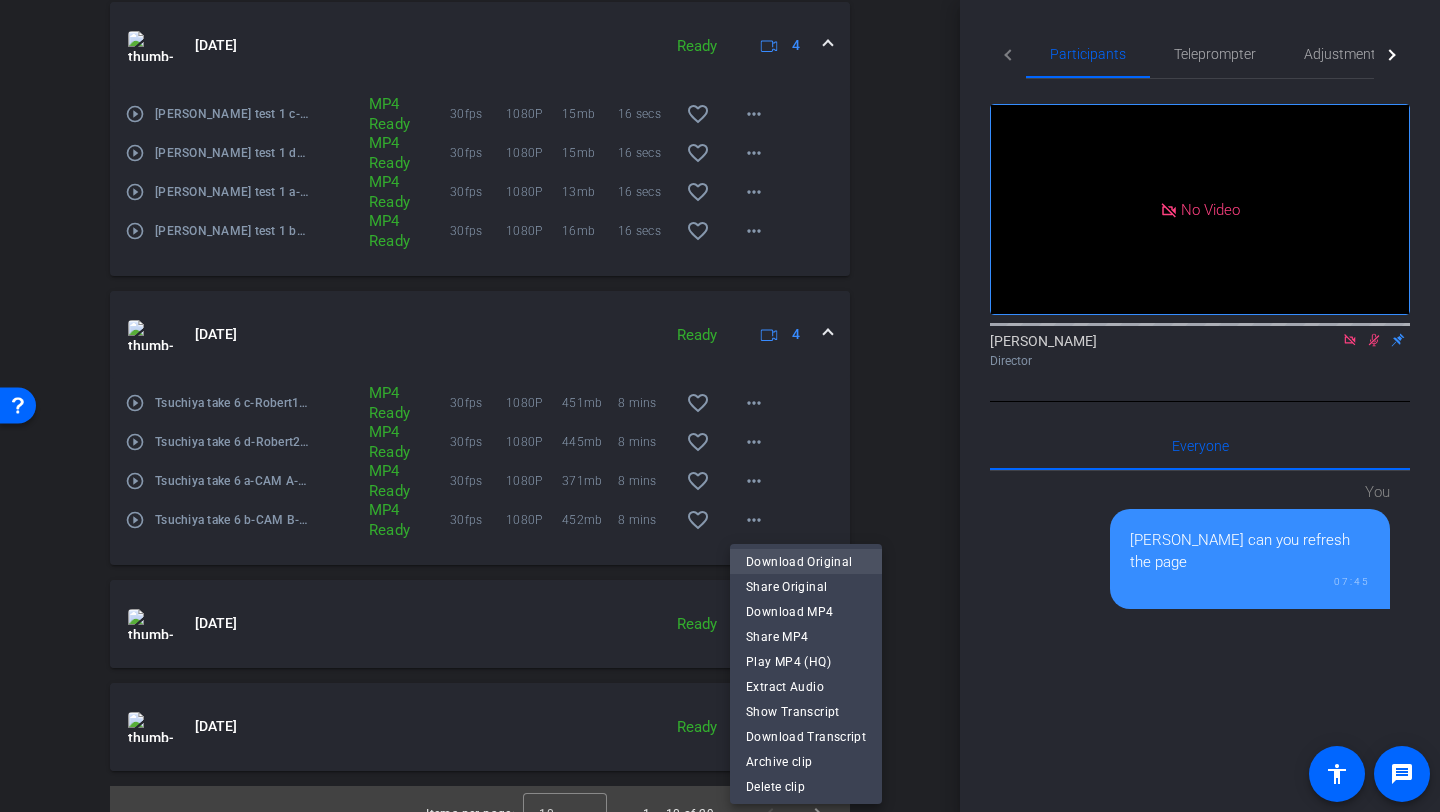 click on "Download Original" at bounding box center (806, 562) 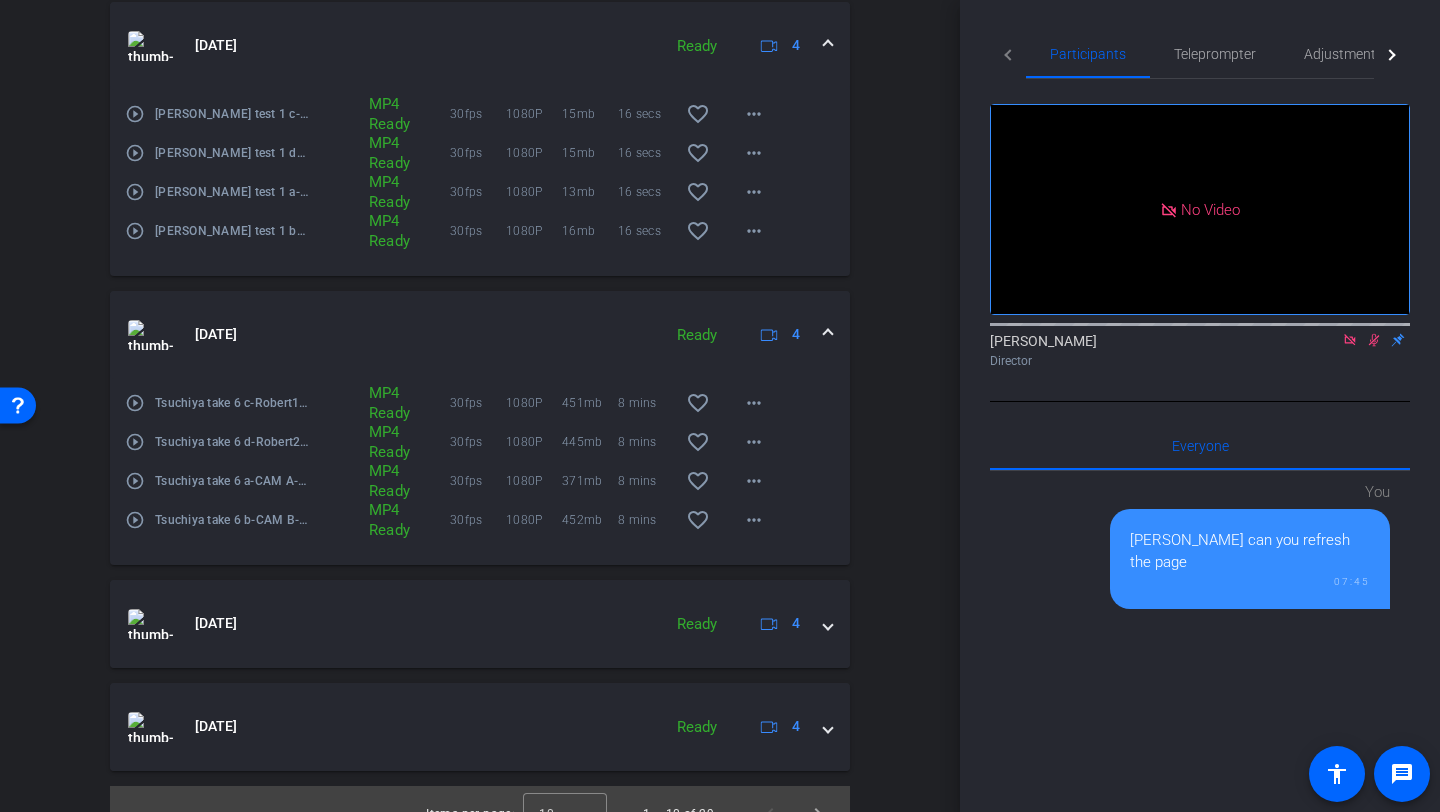 scroll, scrollTop: 1817, scrollLeft: 0, axis: vertical 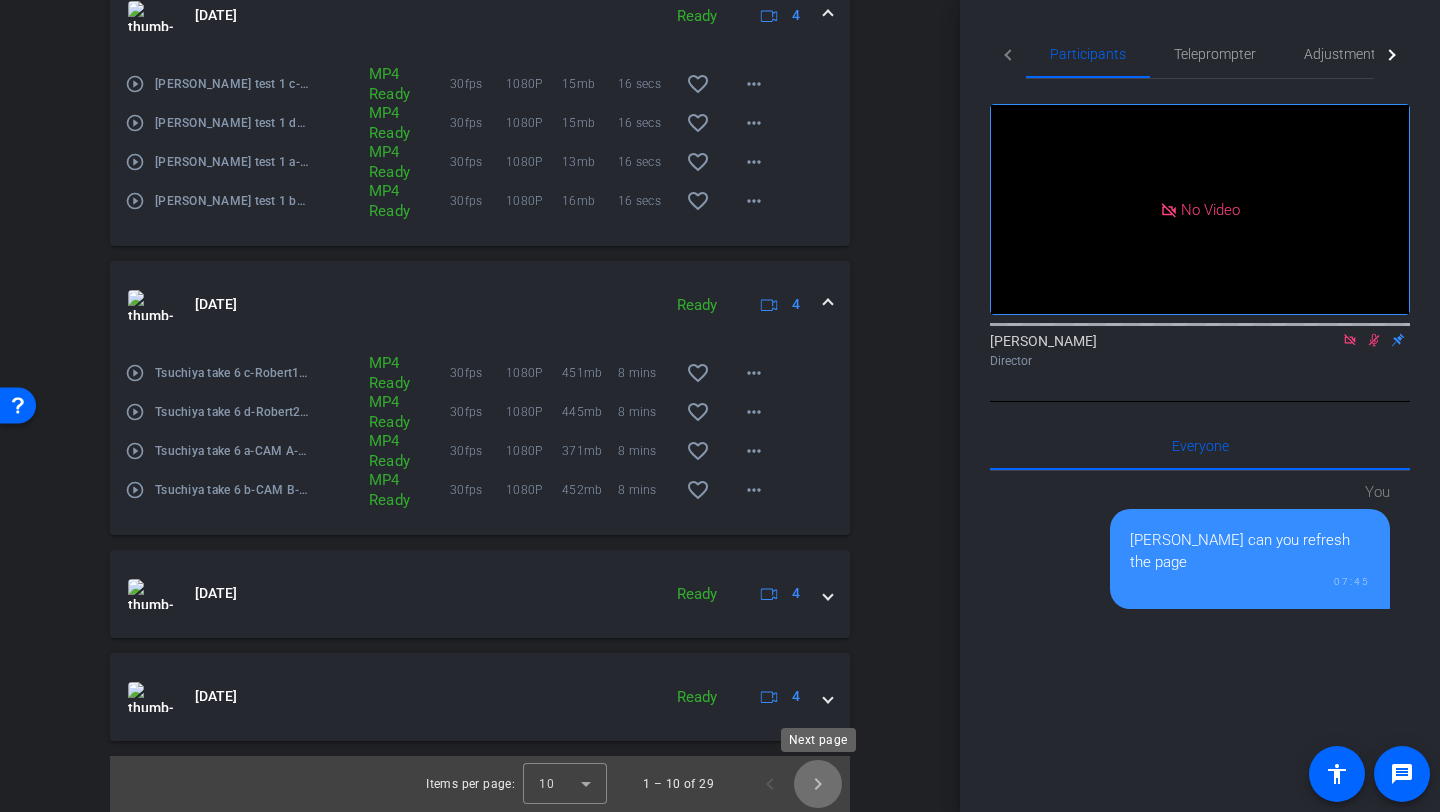click 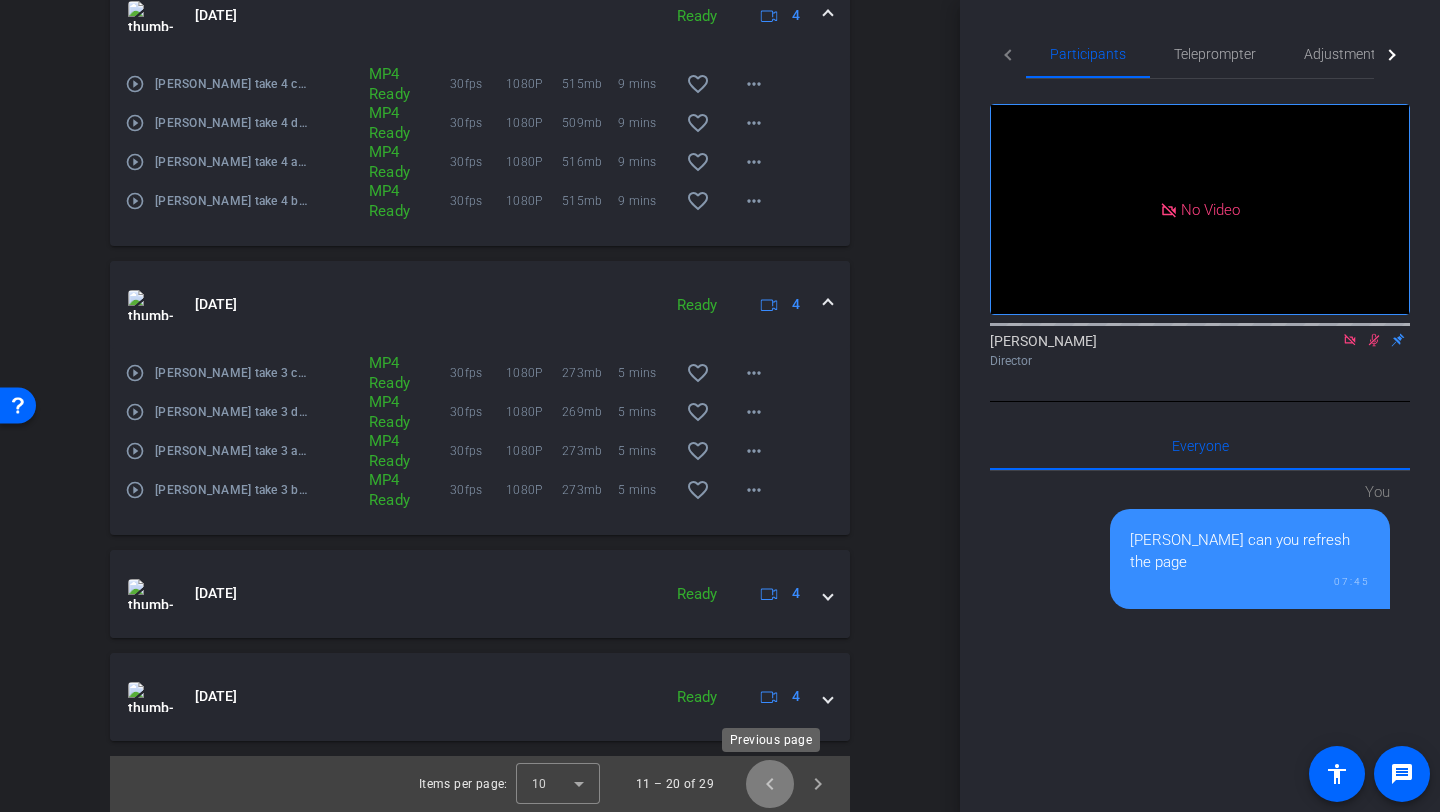 click 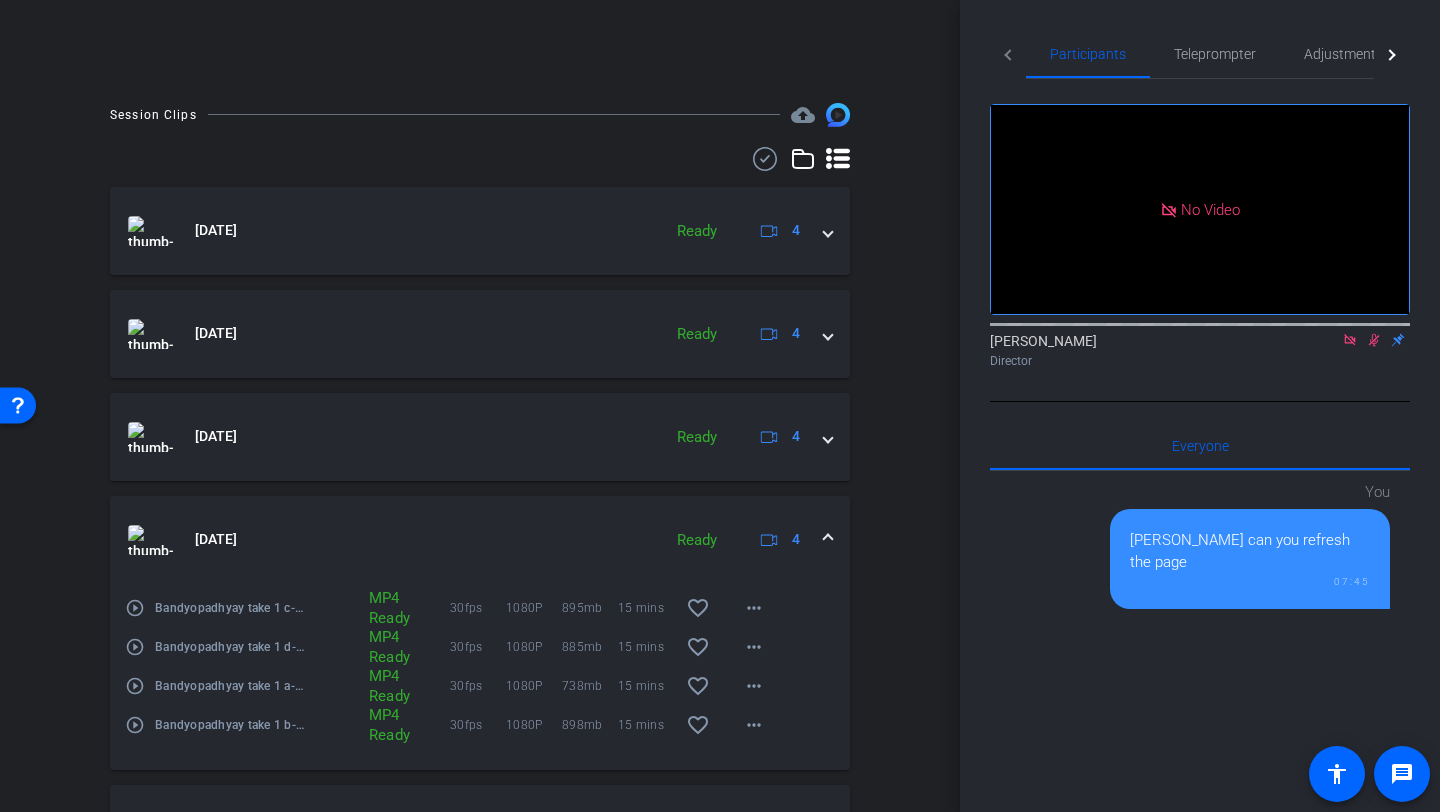 scroll, scrollTop: 429, scrollLeft: 0, axis: vertical 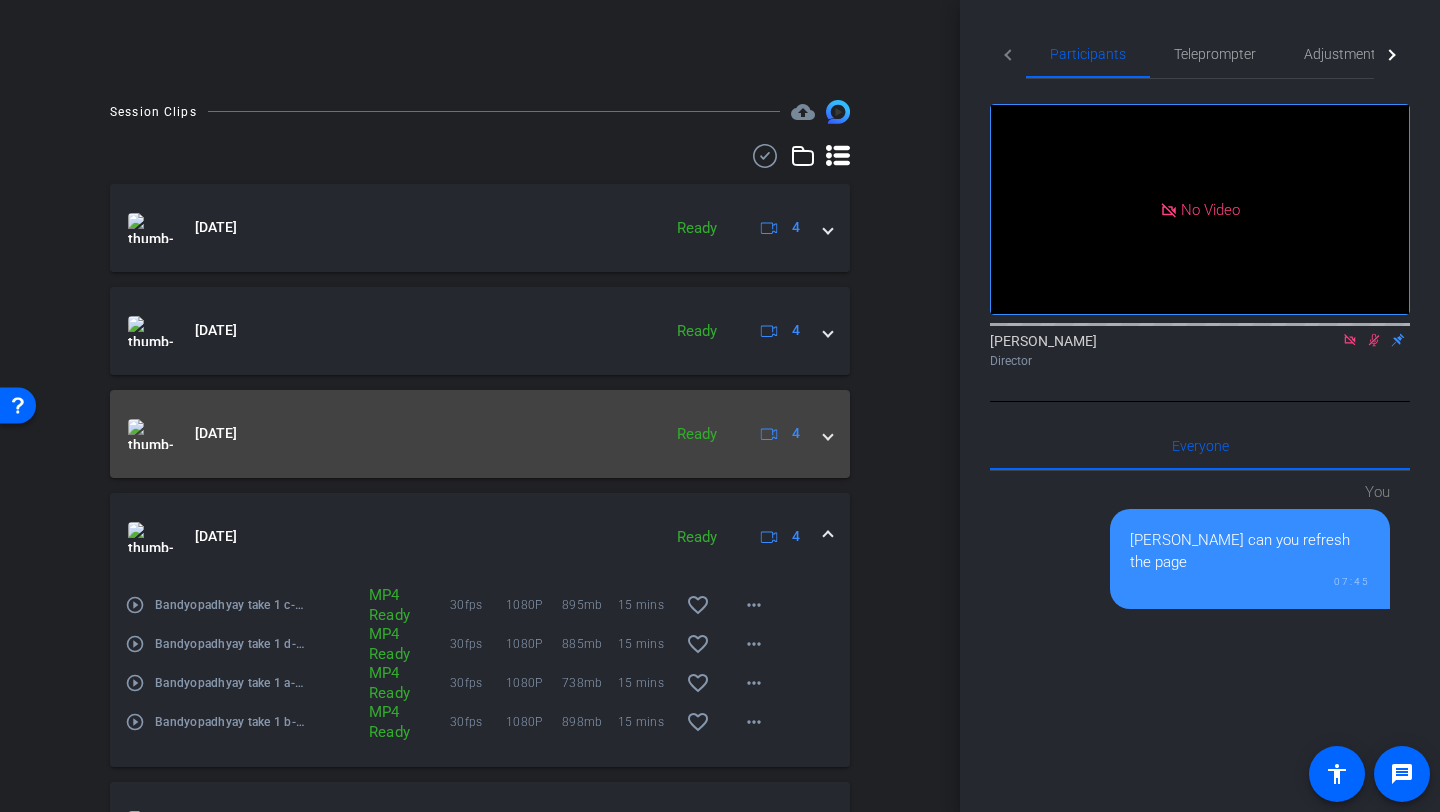 click on "Jul 10, 2025   Ready
4" at bounding box center [480, 434] 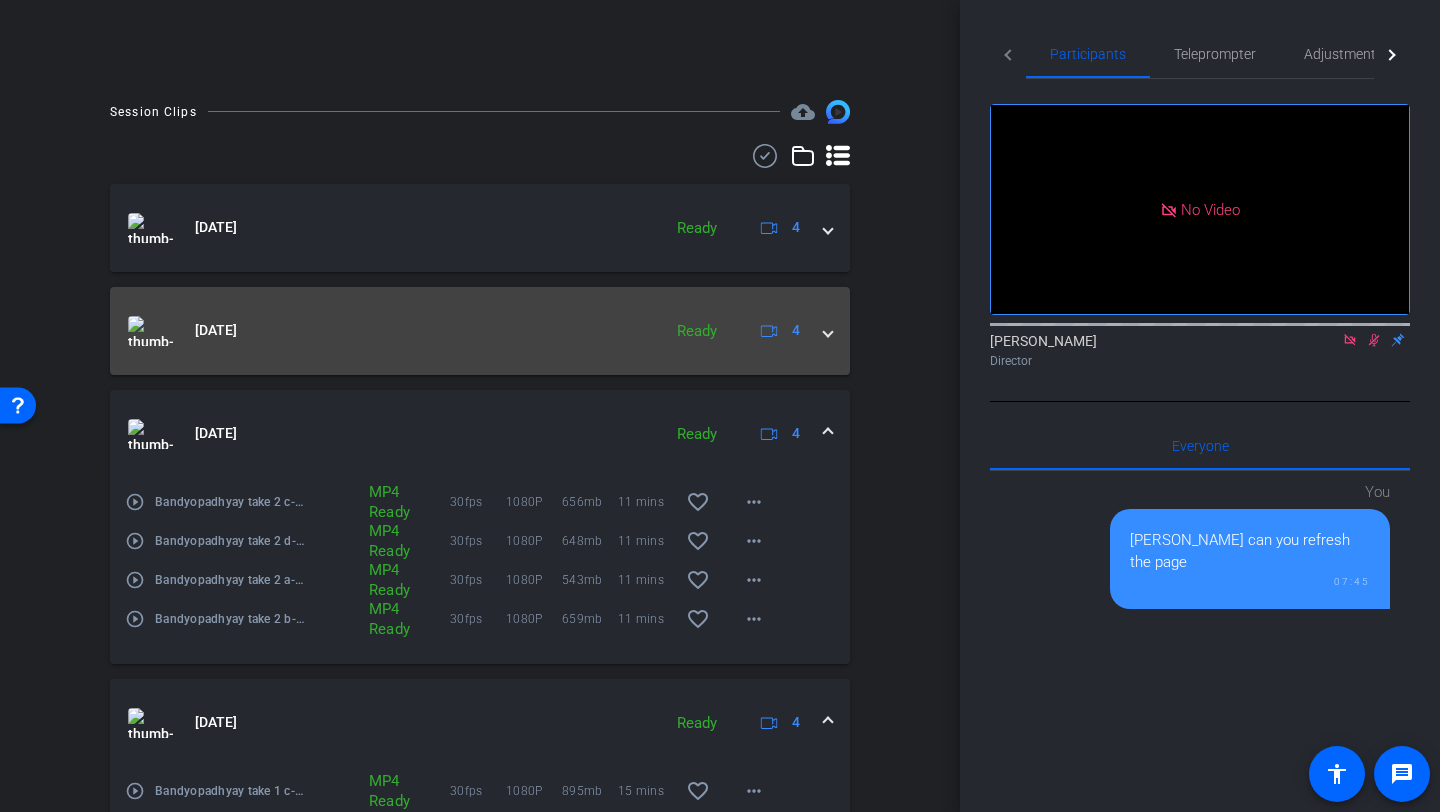 click on "Jul 10, 2025   Ready
4" at bounding box center (480, 331) 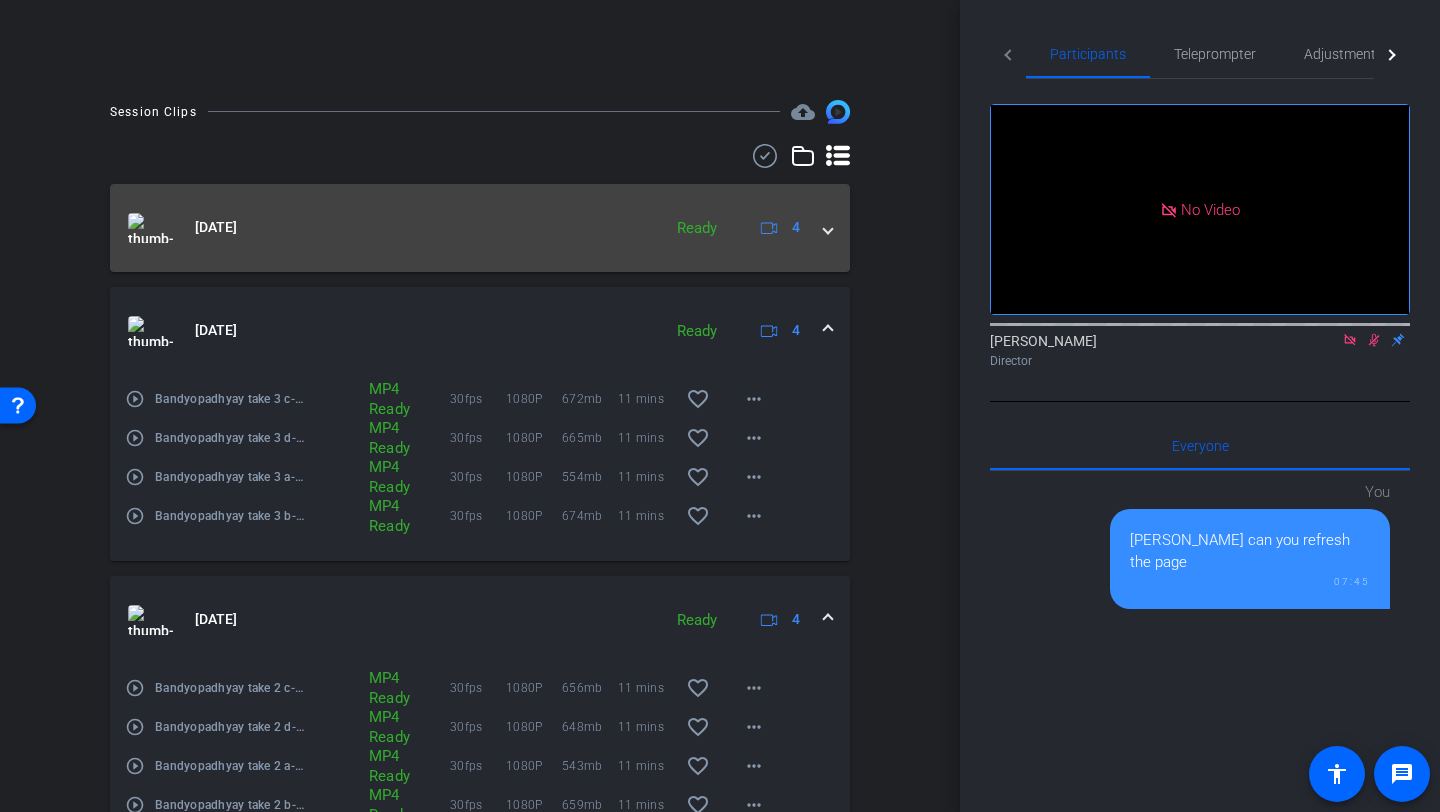 click on "Jul 10, 2025" at bounding box center [389, 228] 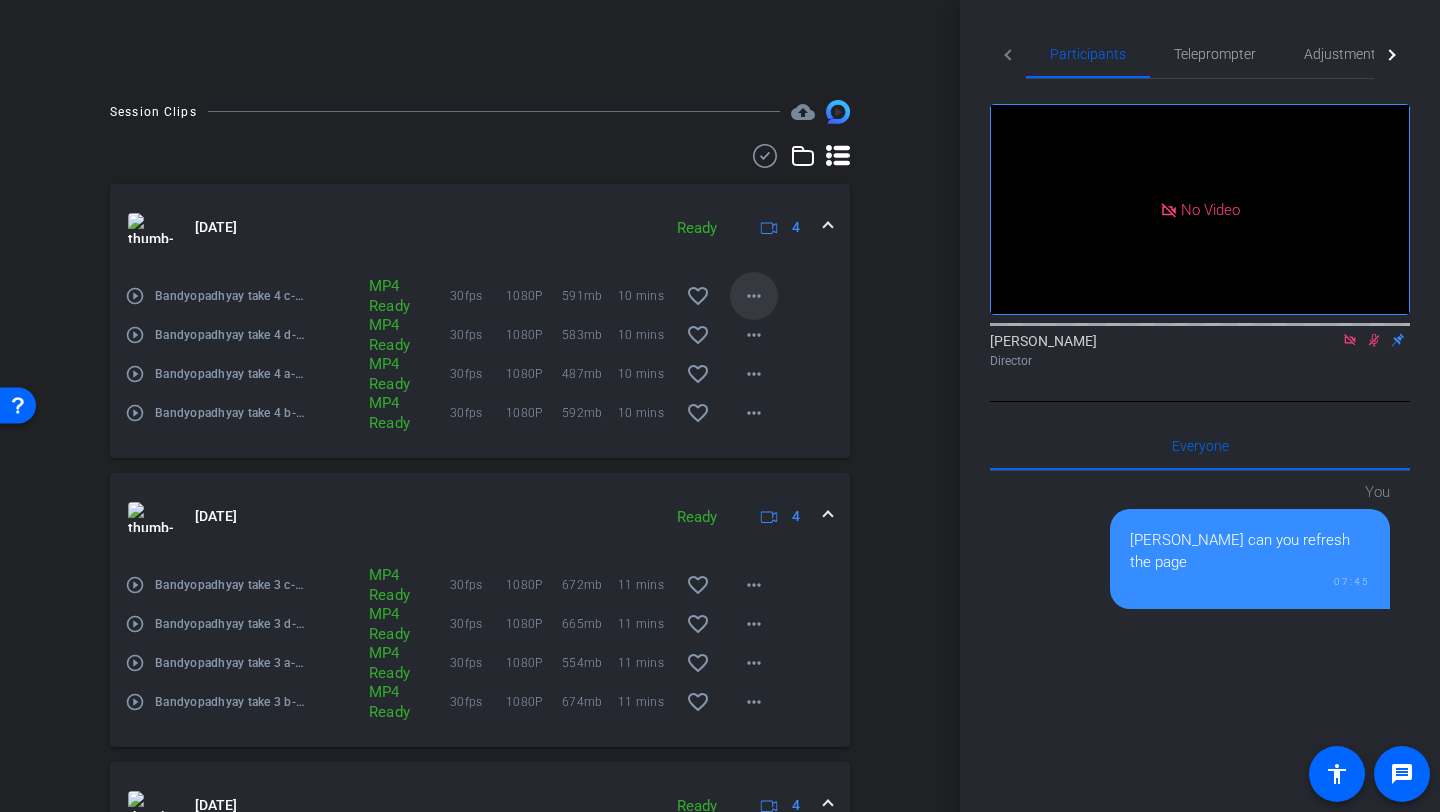 click on "more_horiz" at bounding box center [754, 296] 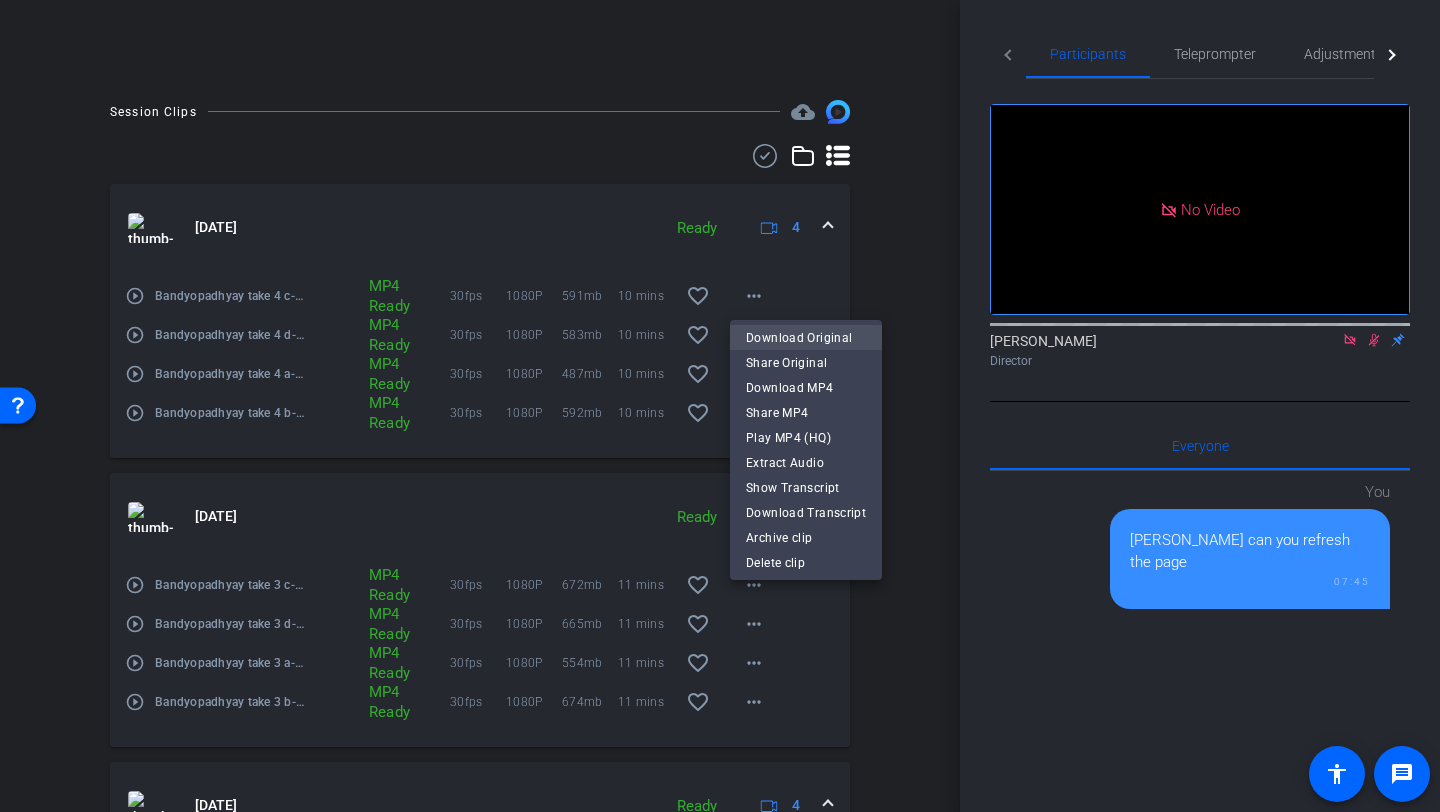 click on "Download Original" at bounding box center [806, 338] 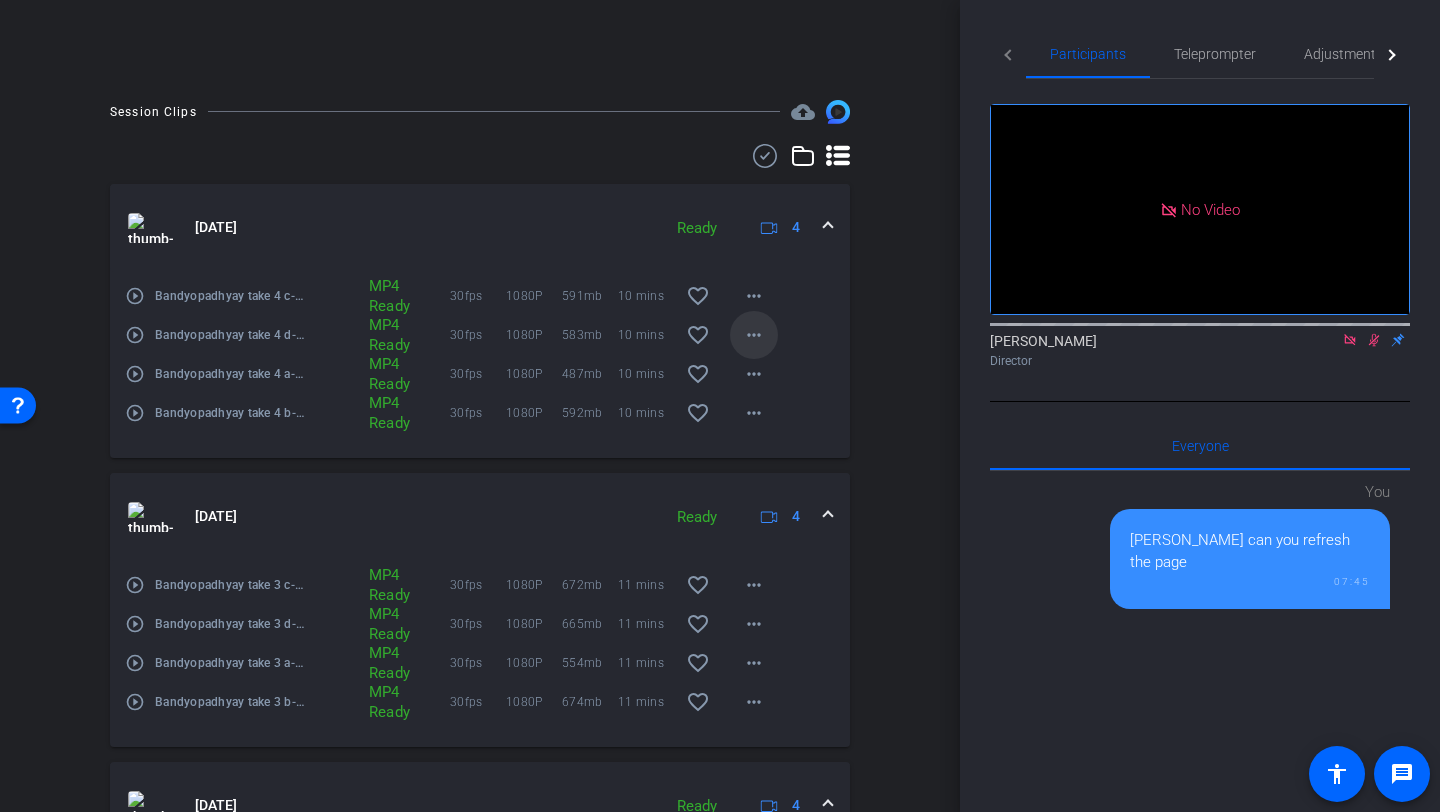 click on "more_horiz" at bounding box center (754, 335) 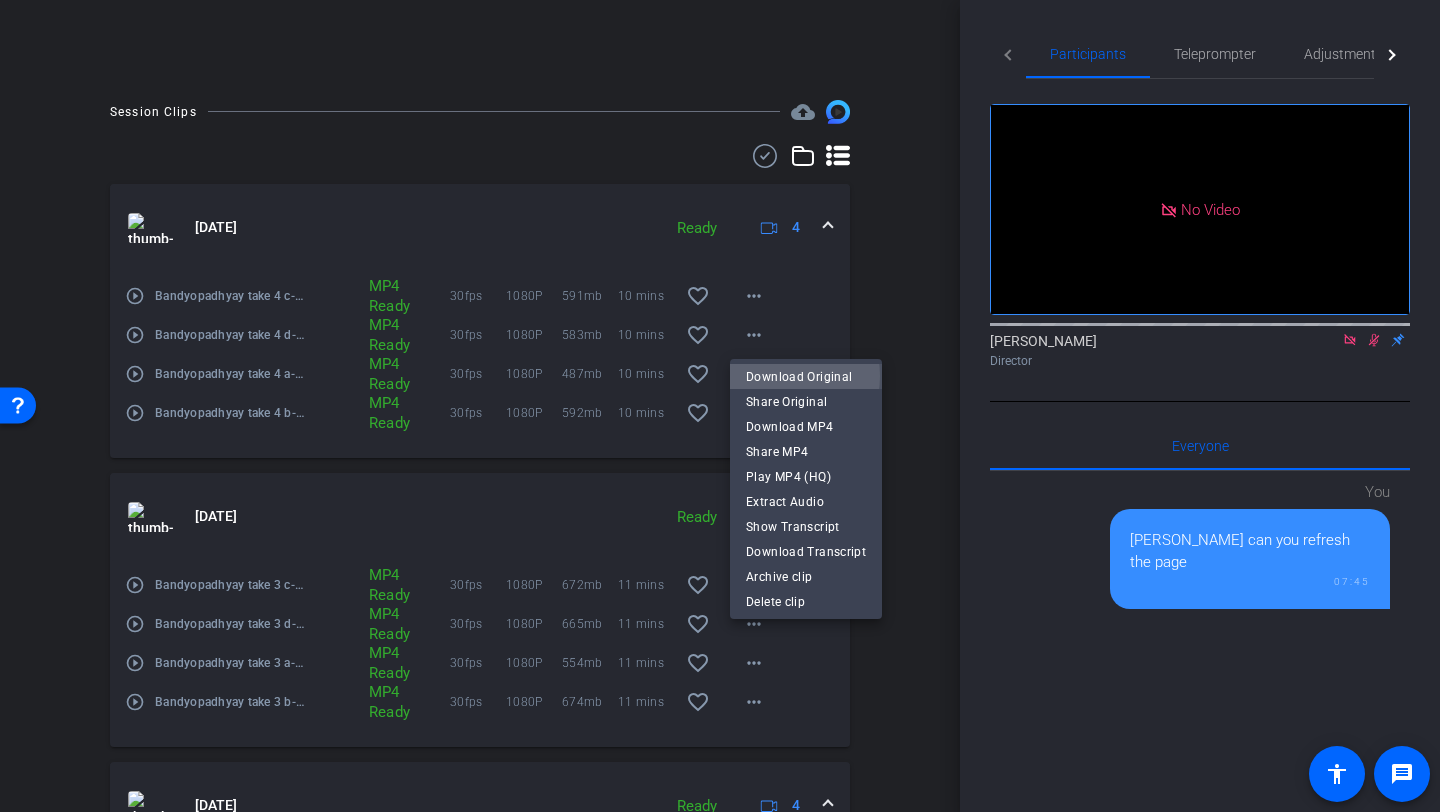 click on "Download Original" at bounding box center [806, 377] 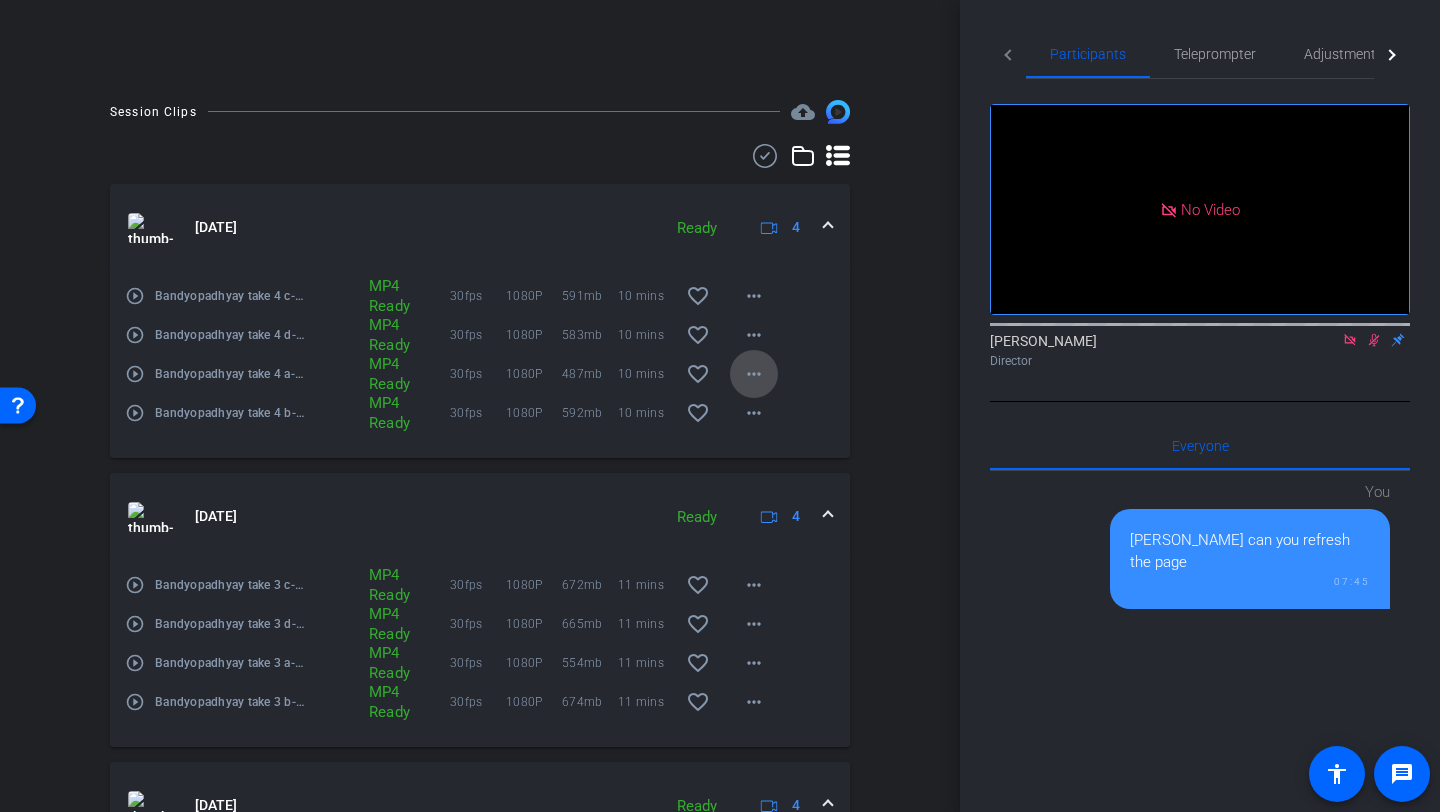 click on "more_horiz" at bounding box center (754, 374) 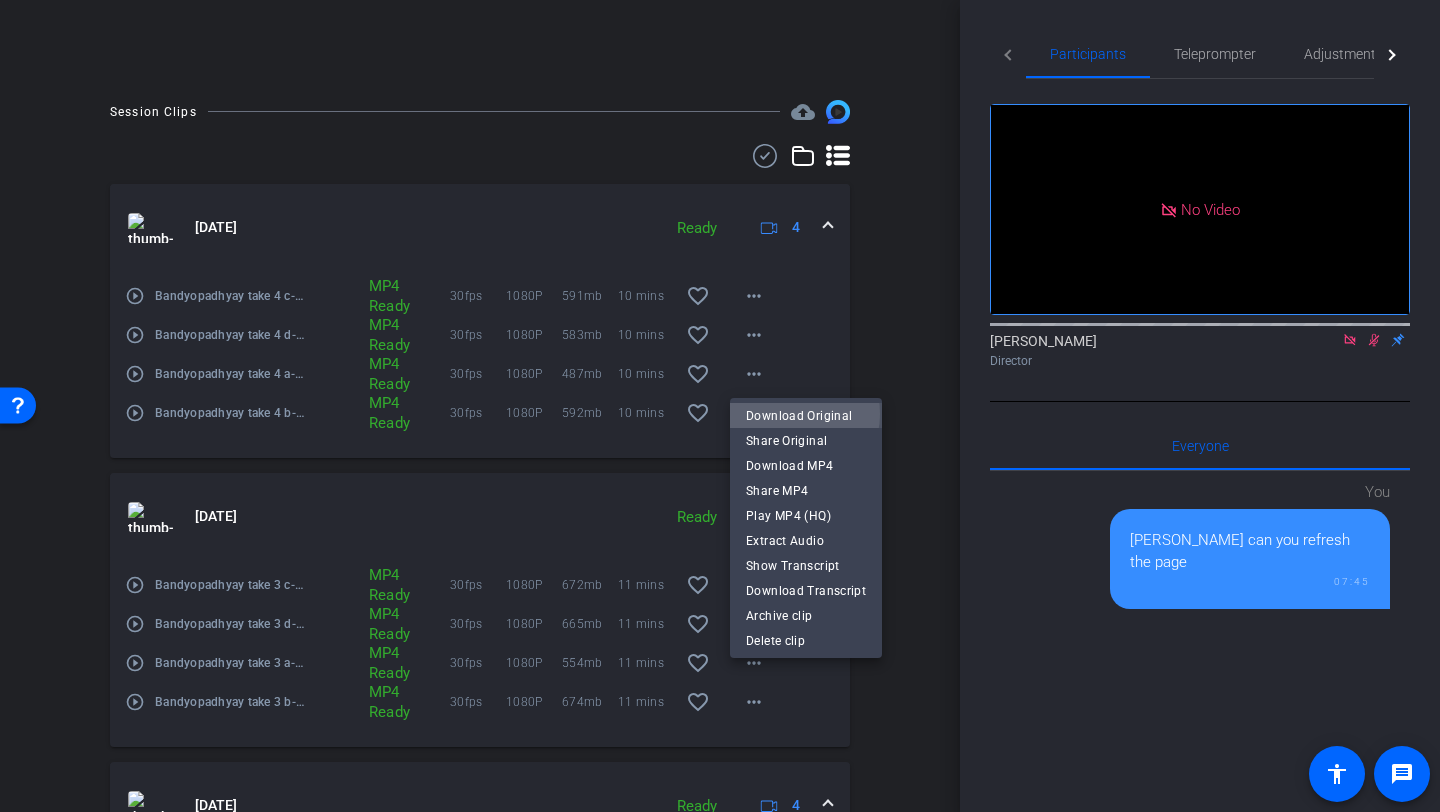 click on "Download Original" at bounding box center (806, 416) 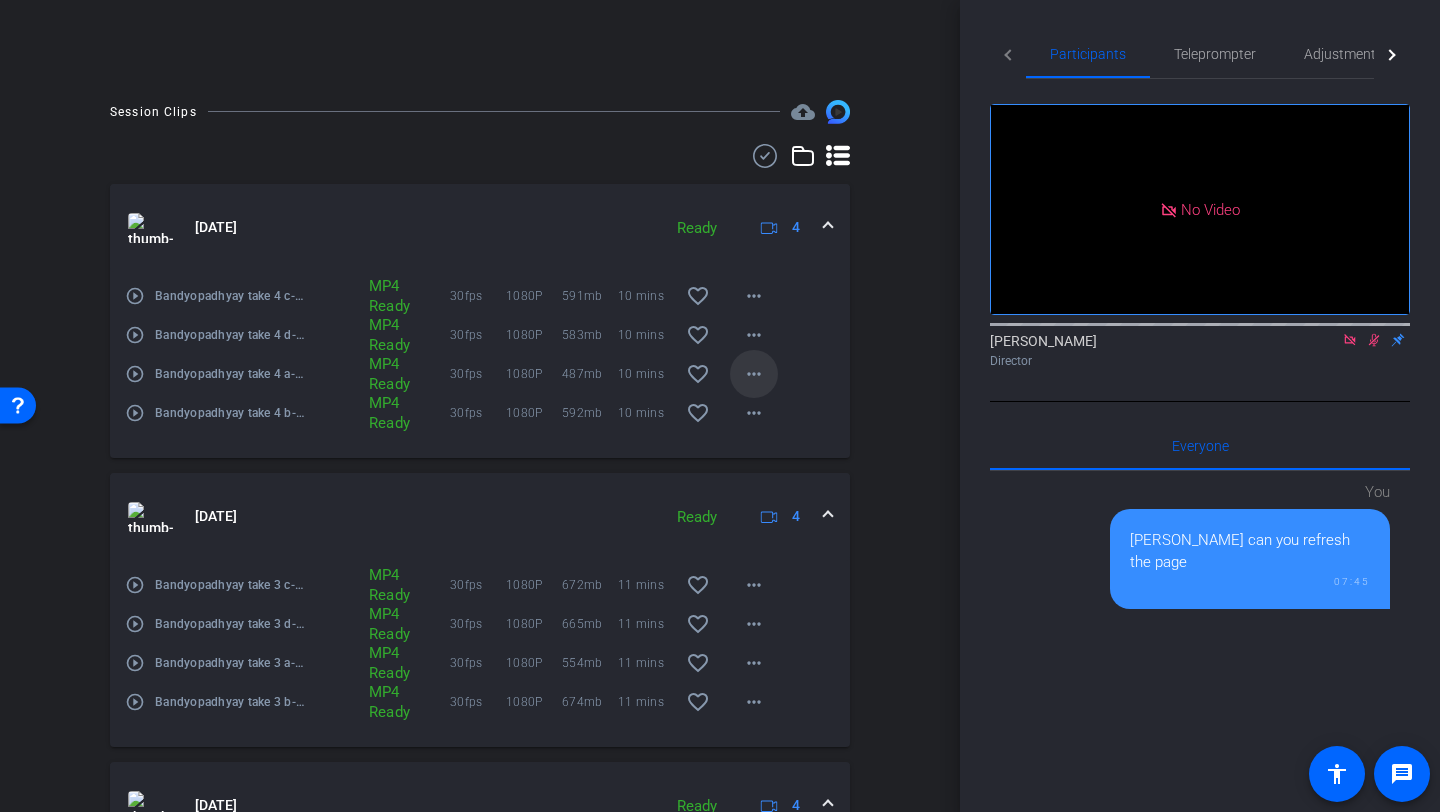 click on "more_horiz" at bounding box center (754, 374) 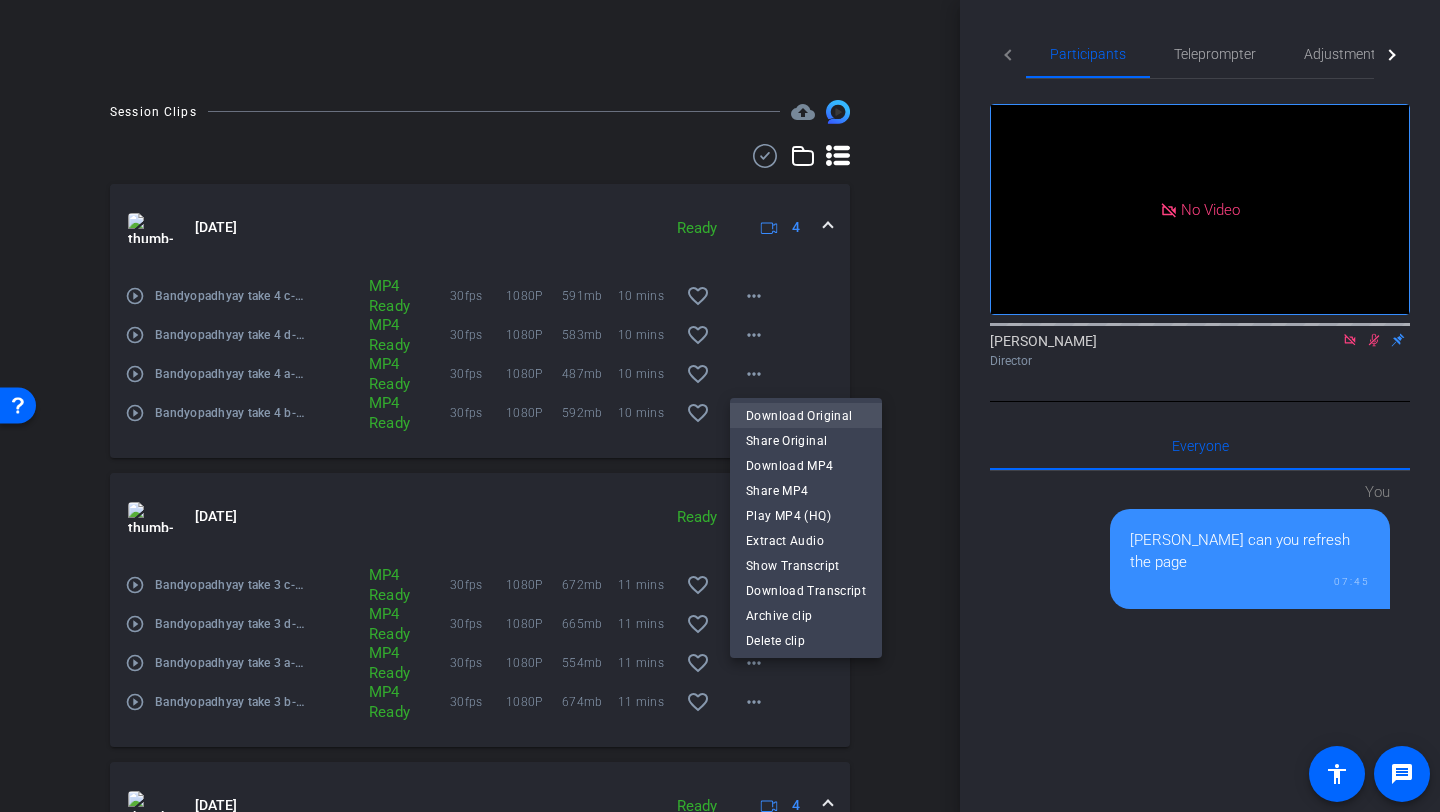 click on "Download Original" at bounding box center [806, 416] 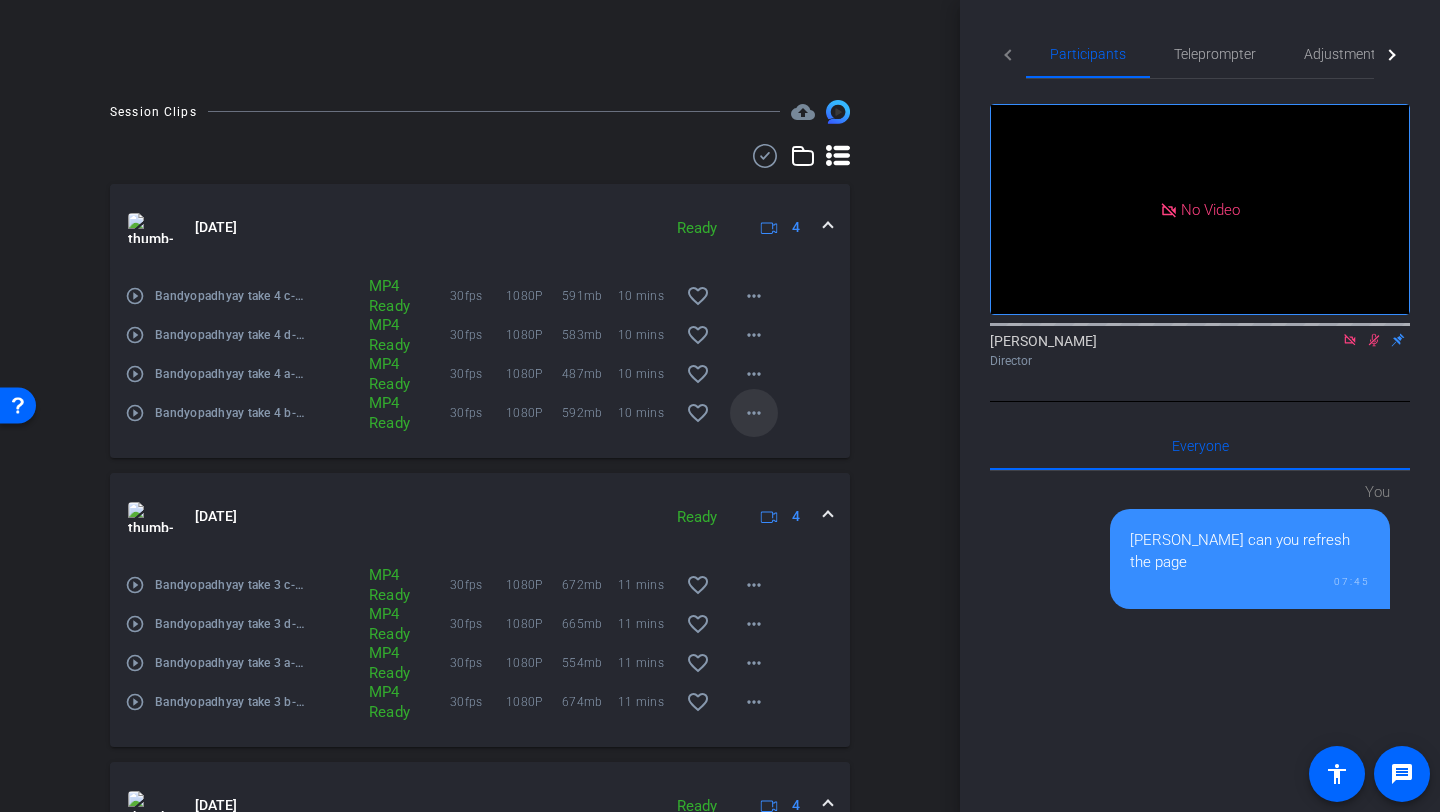 click on "more_horiz" at bounding box center (754, 413) 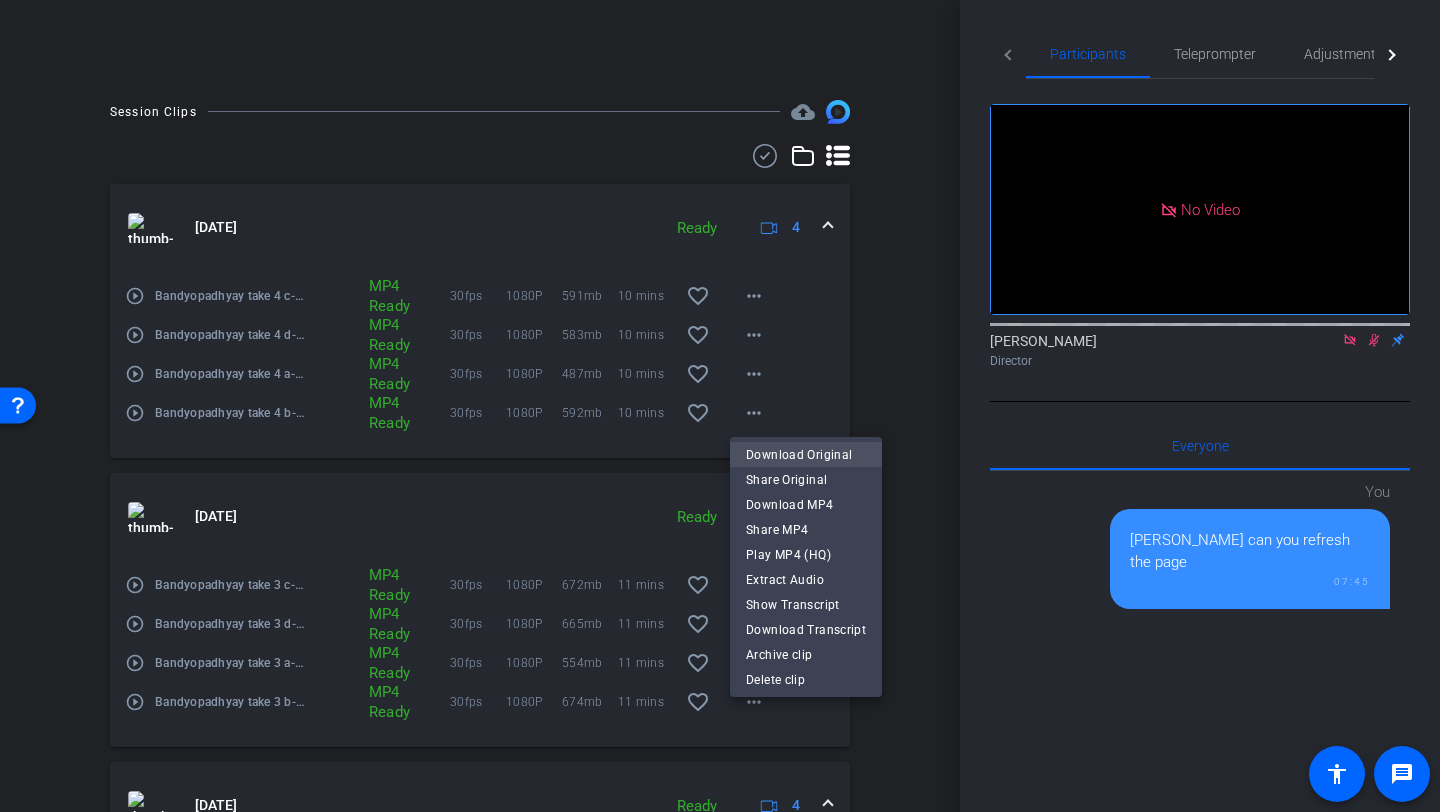 click on "Download Original" at bounding box center (806, 455) 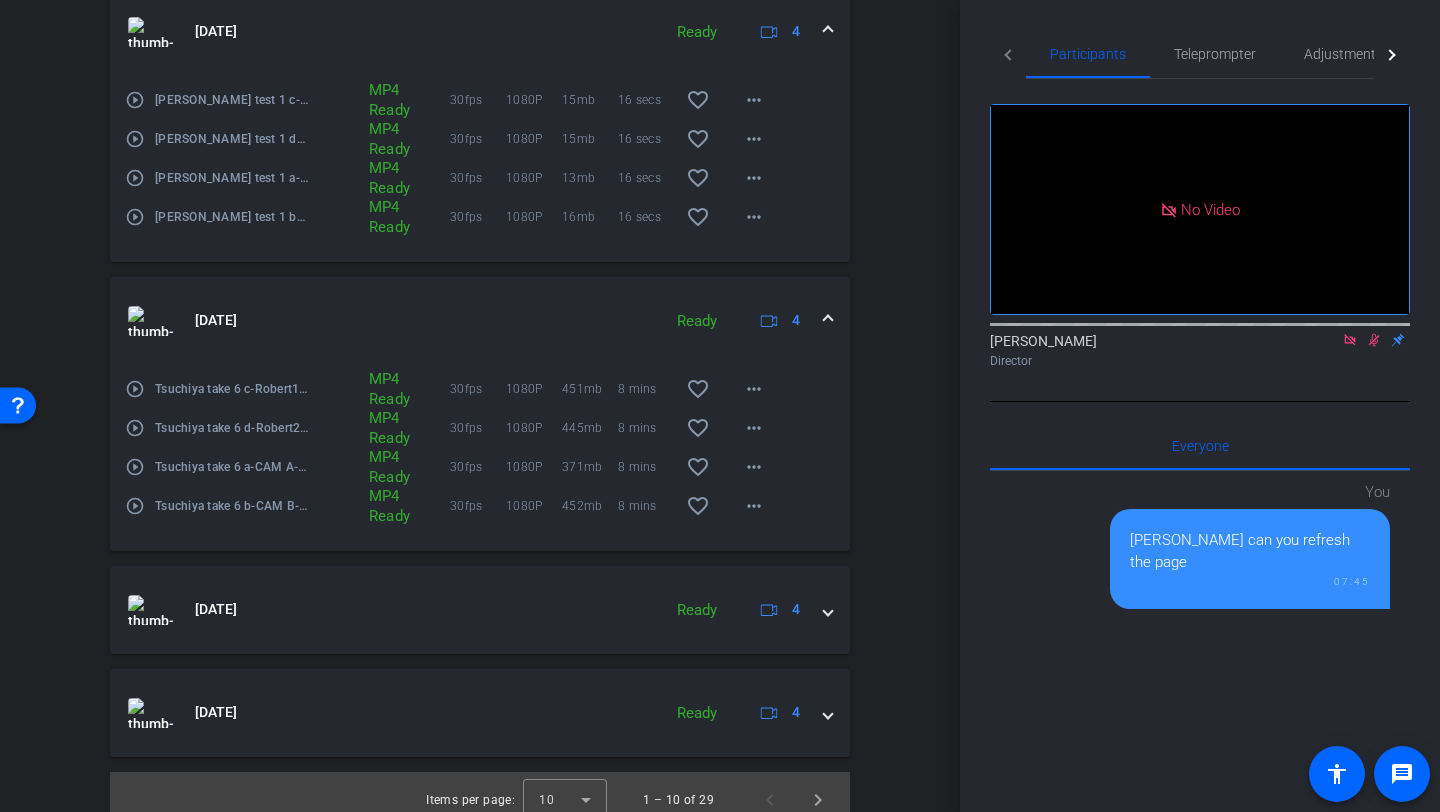 scroll, scrollTop: 2375, scrollLeft: 0, axis: vertical 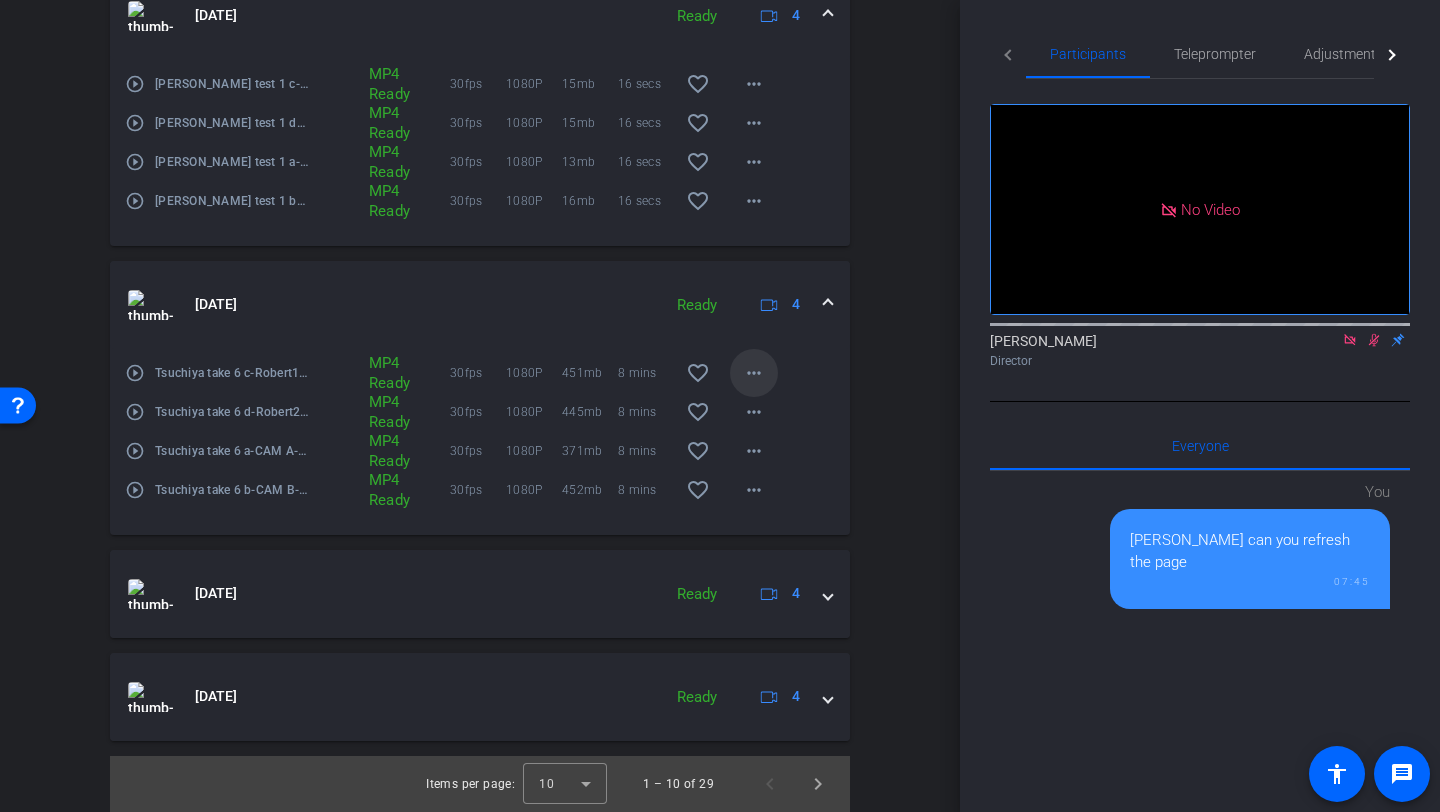 click on "more_horiz" at bounding box center (754, 373) 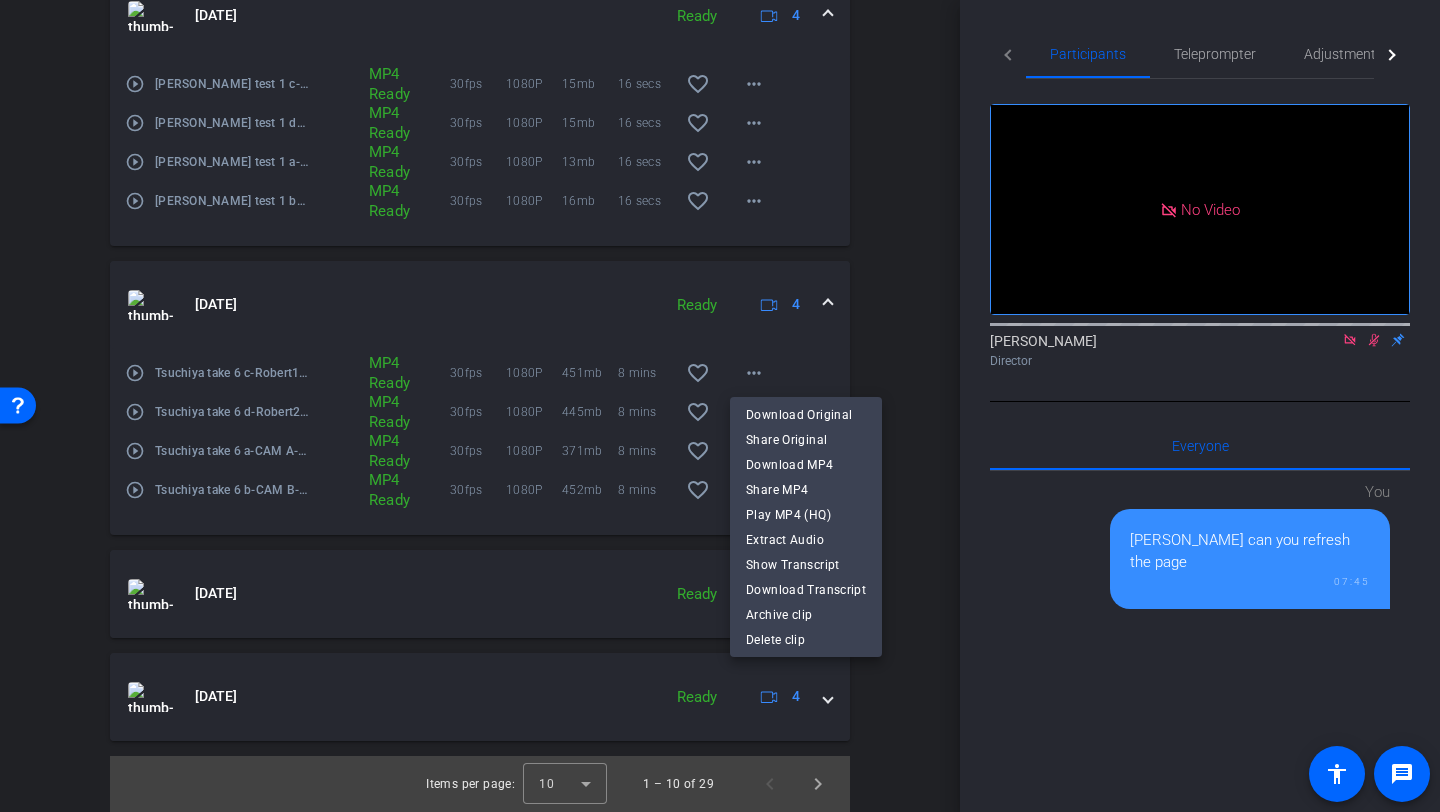 click at bounding box center (720, 406) 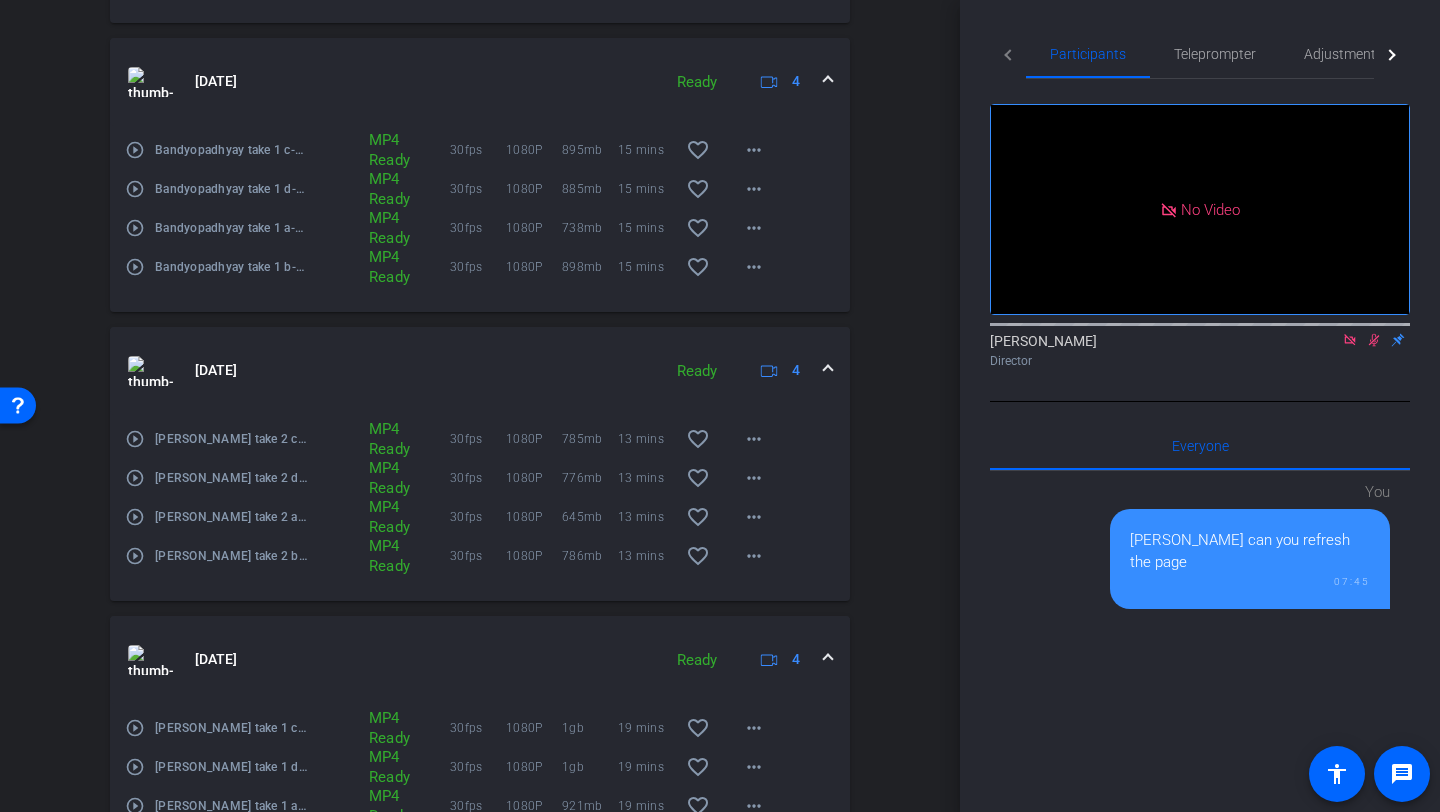 scroll, scrollTop: 1446, scrollLeft: 0, axis: vertical 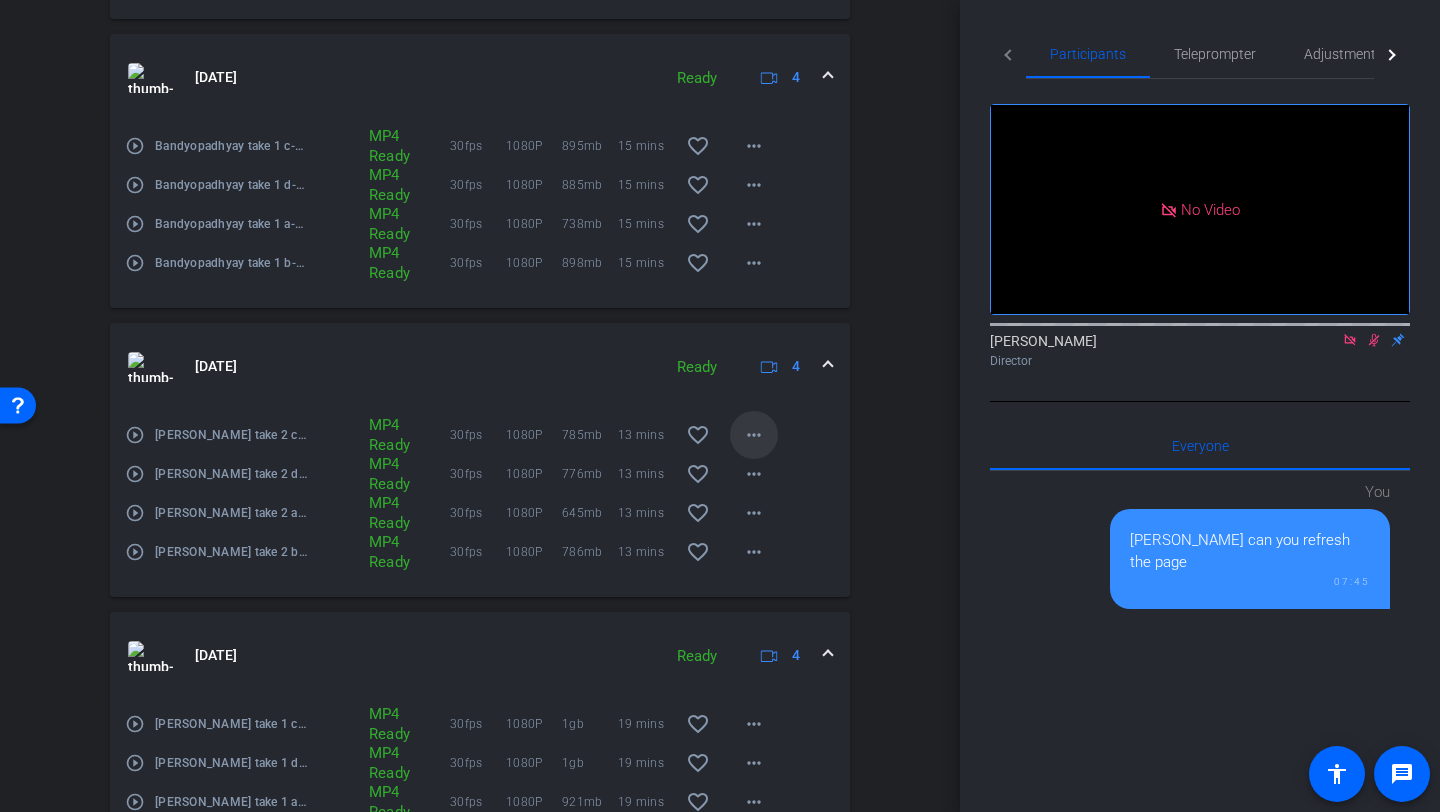 click on "more_horiz" at bounding box center [754, 435] 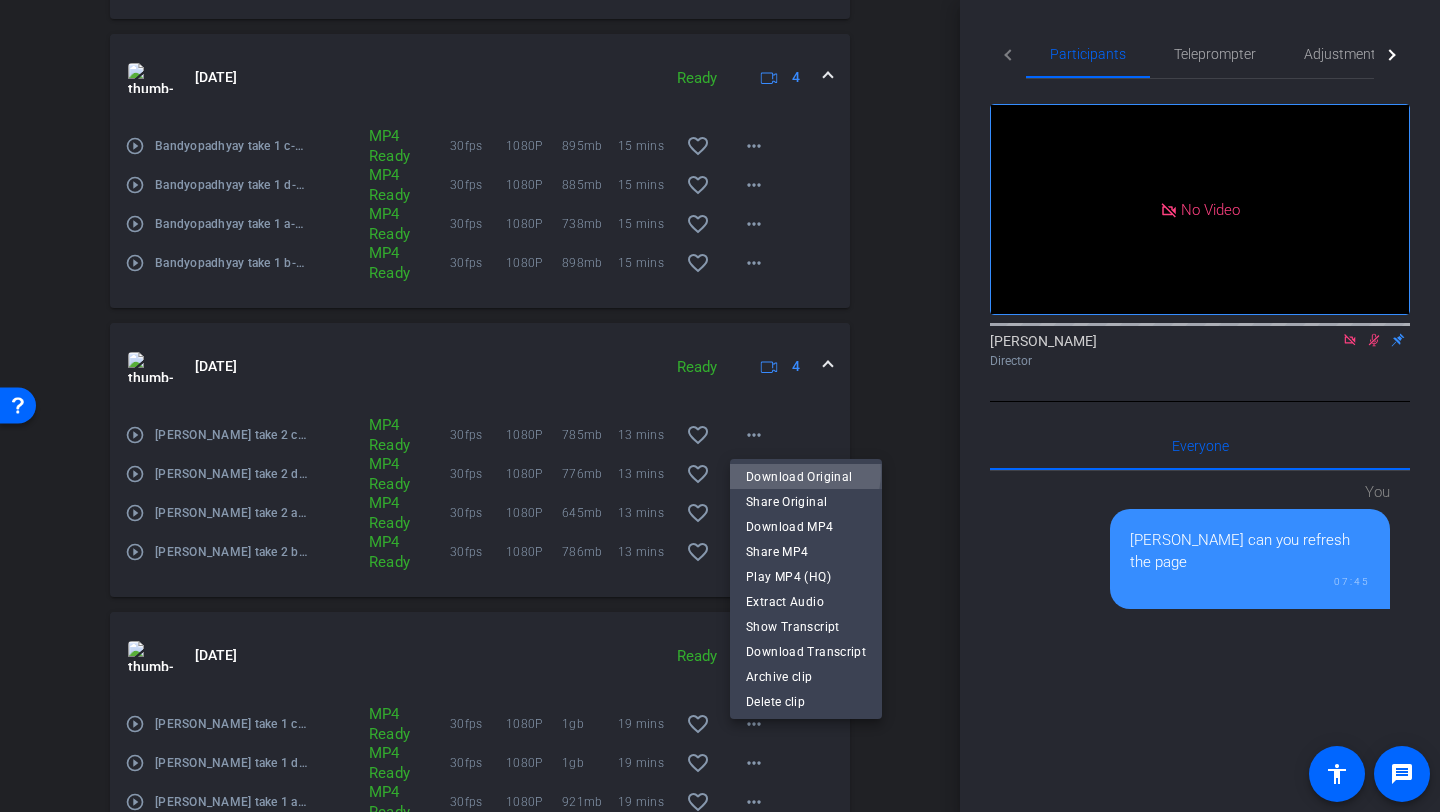 click on "Download Original" at bounding box center (806, 477) 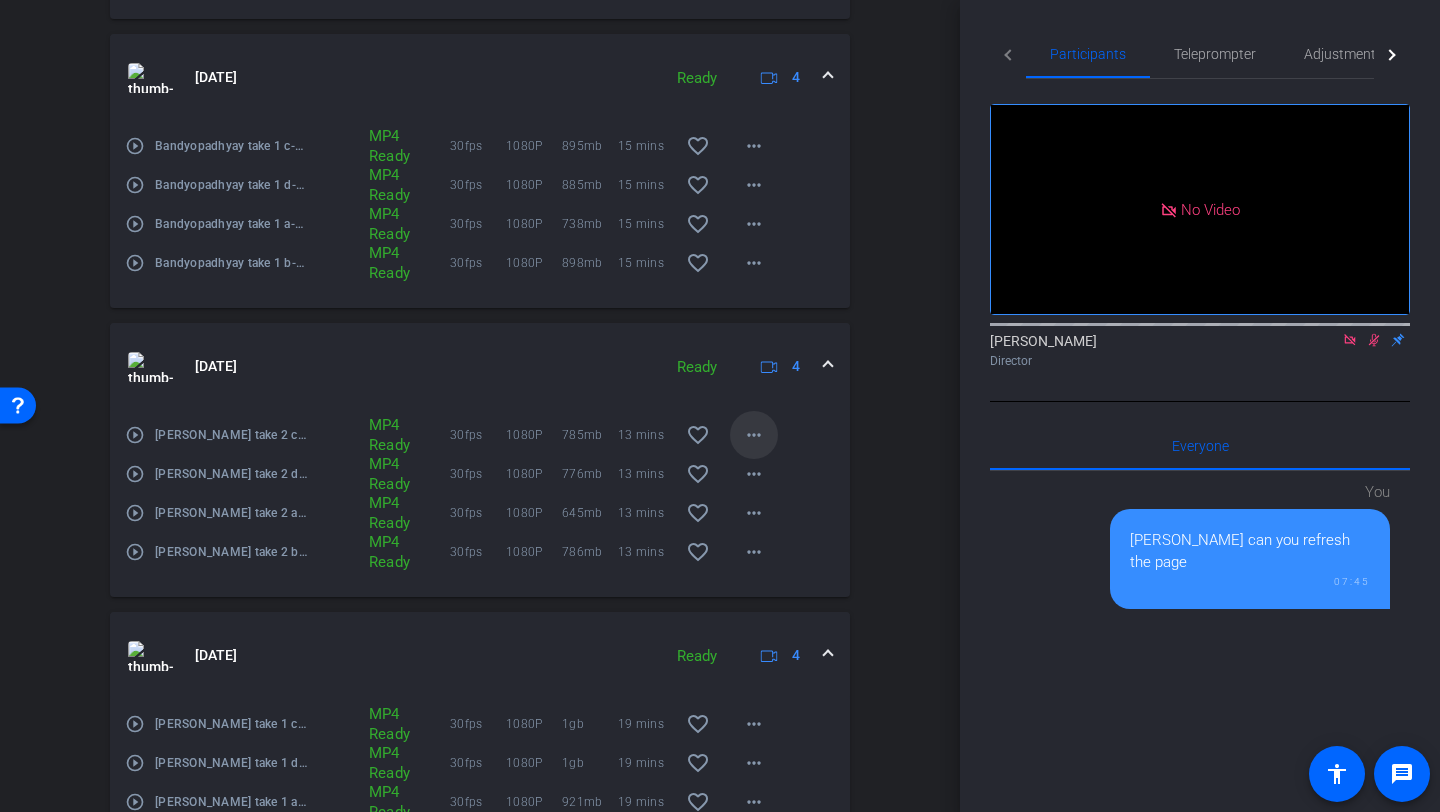 click at bounding box center [754, 435] 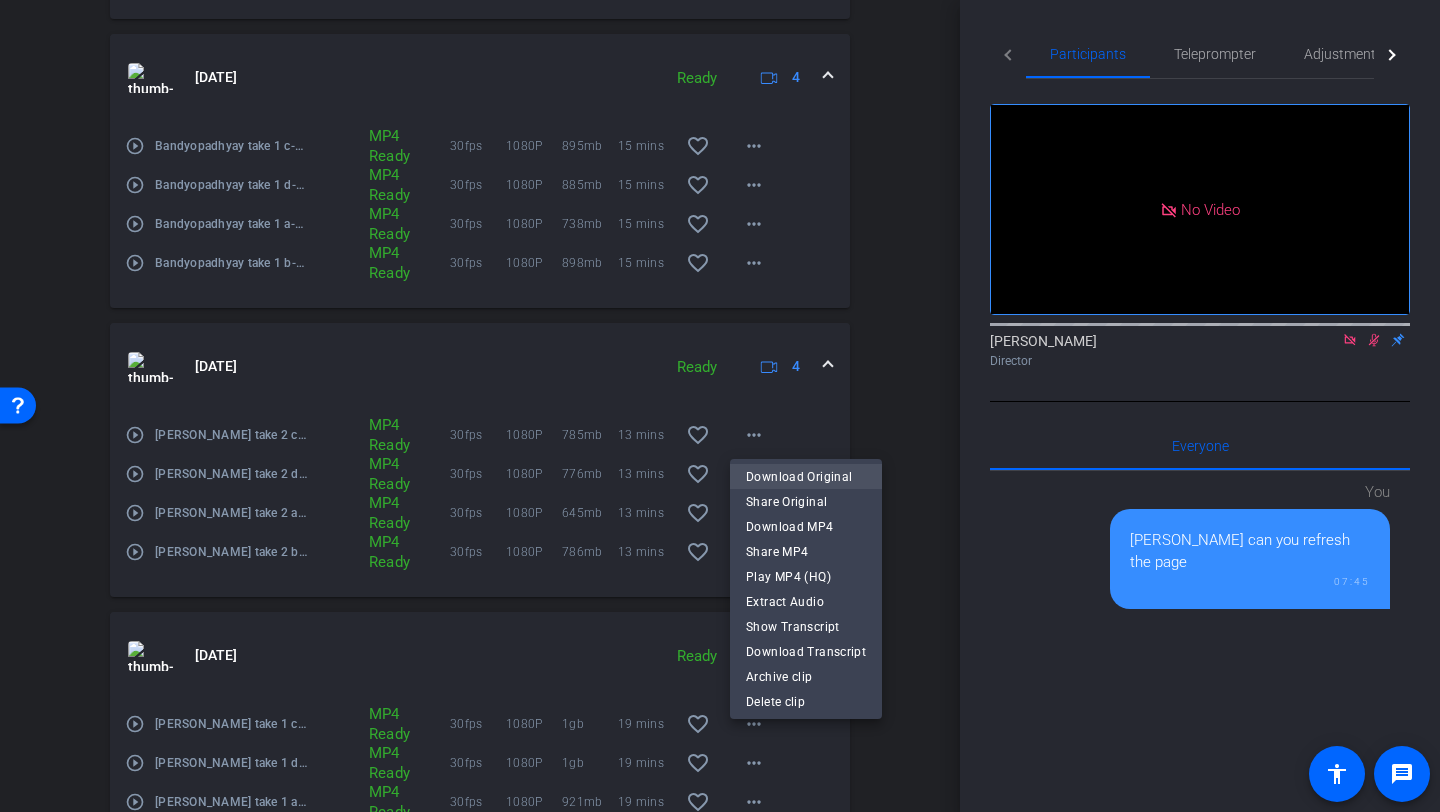 click on "Download Original" at bounding box center [806, 477] 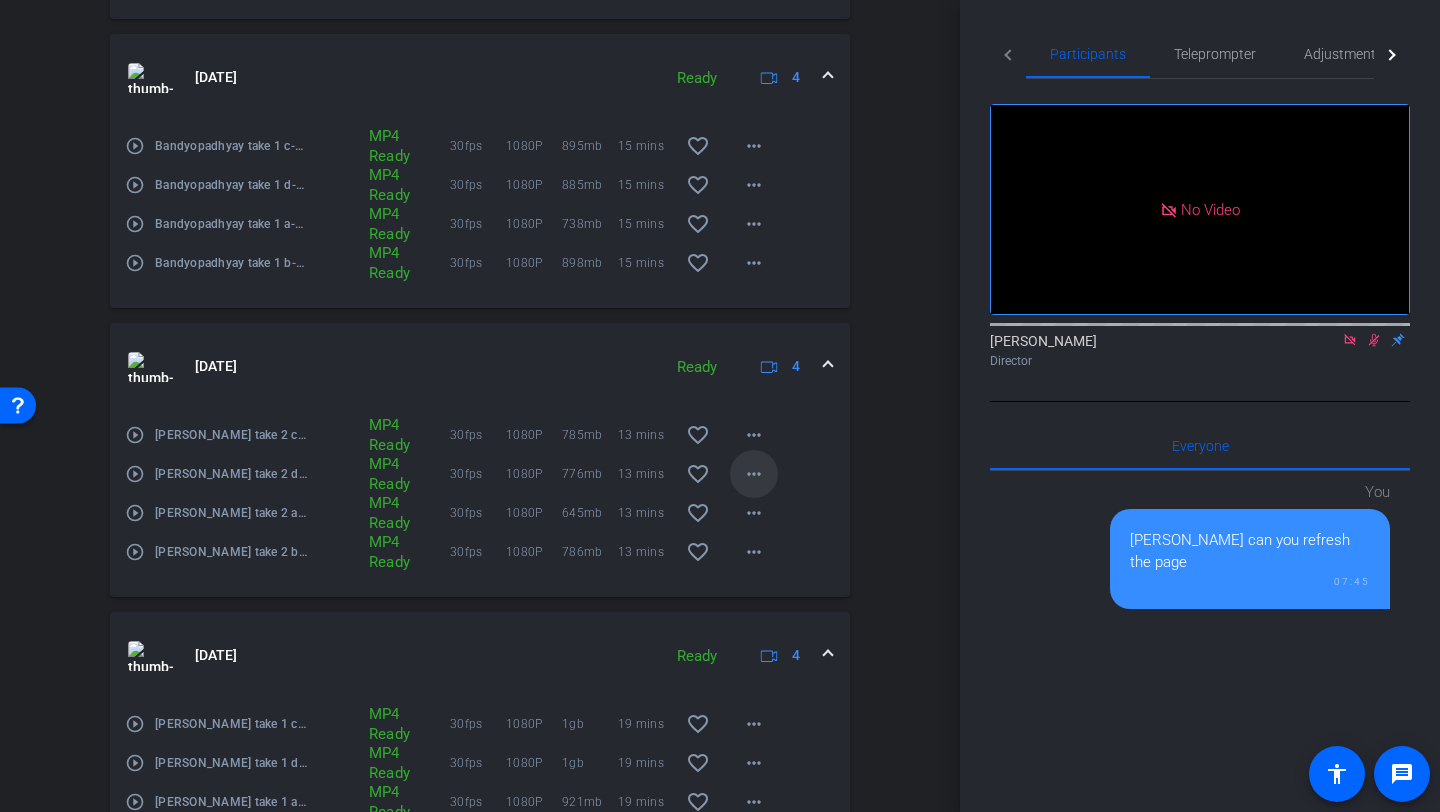 click on "more_horiz" at bounding box center [754, 474] 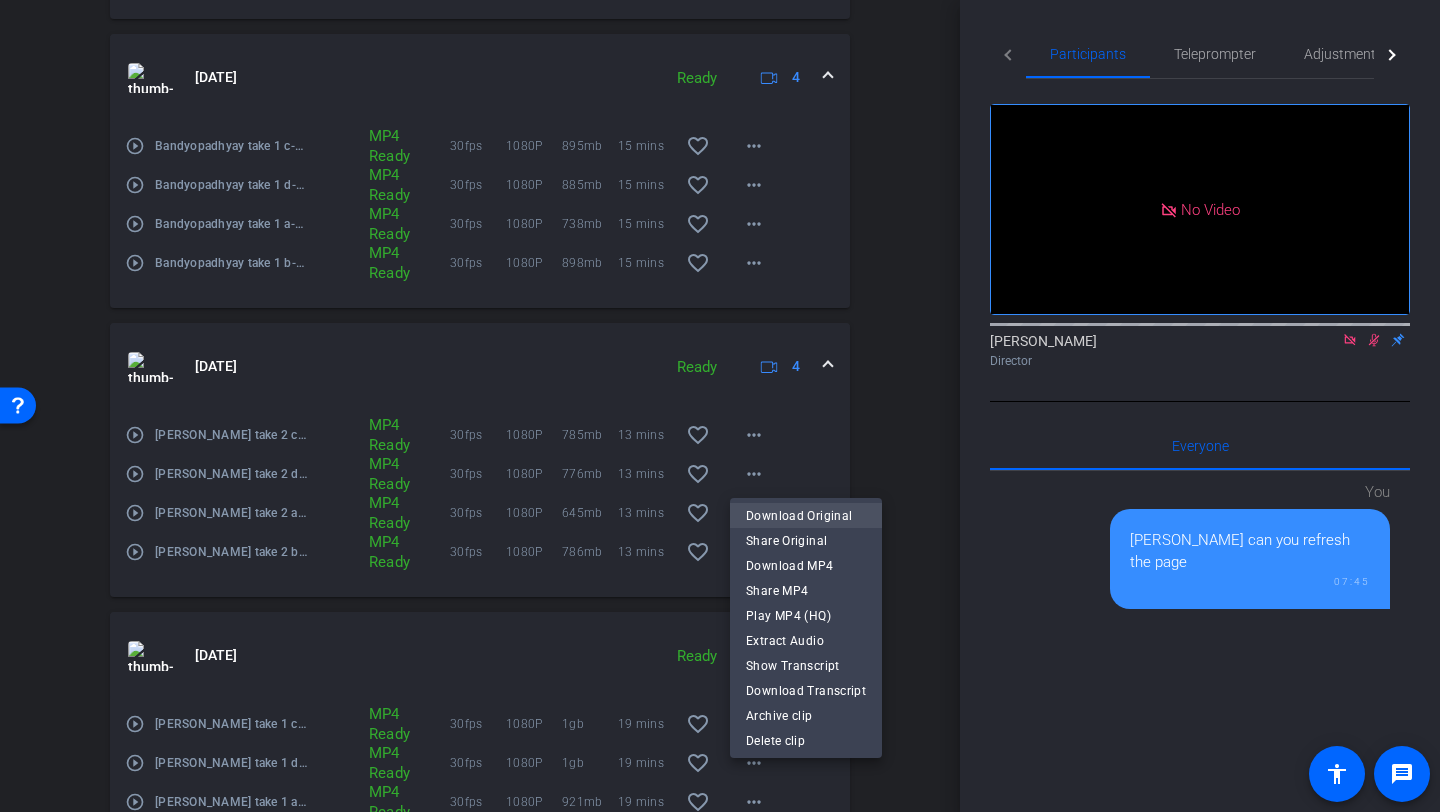 click on "Download Original" at bounding box center [806, 516] 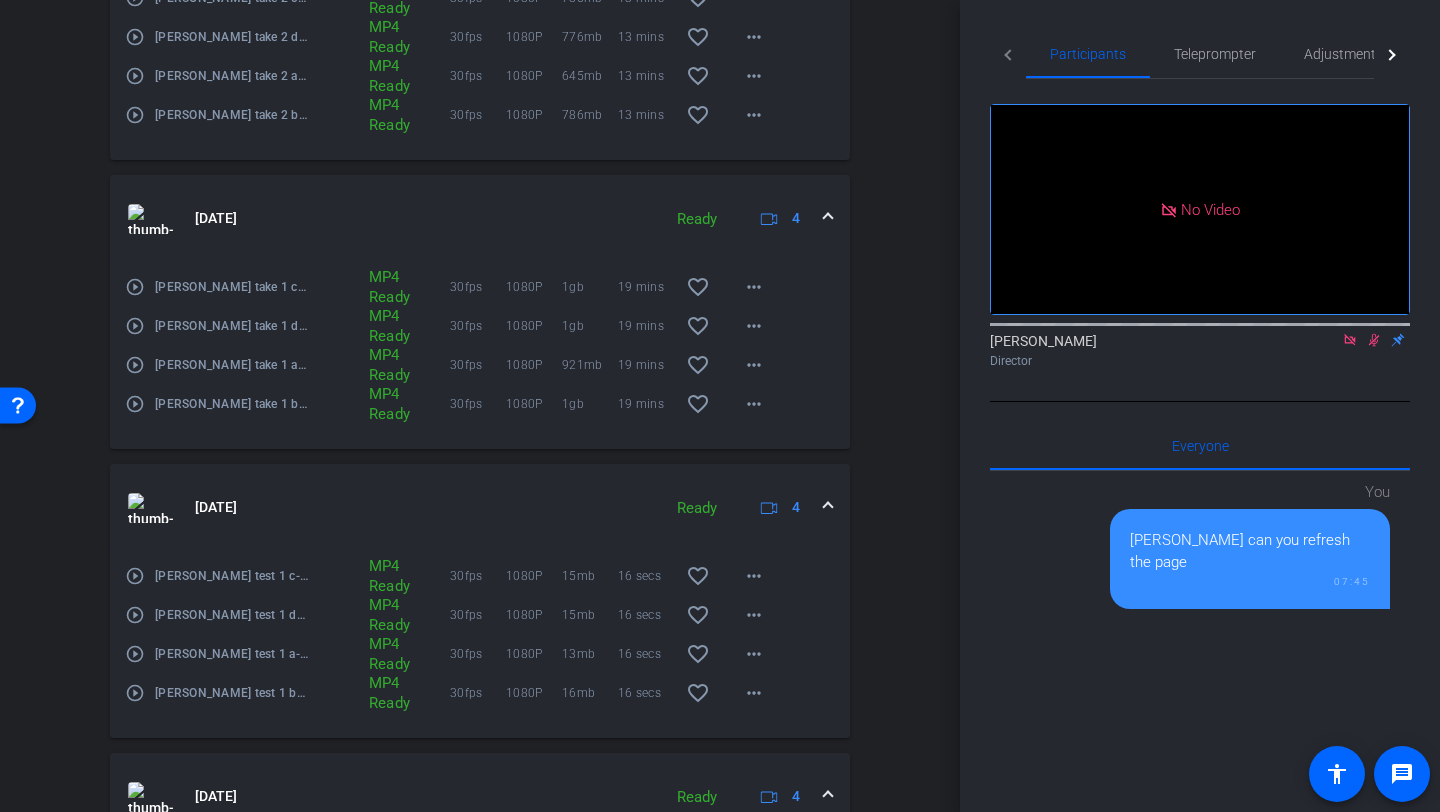 scroll, scrollTop: 1887, scrollLeft: 0, axis: vertical 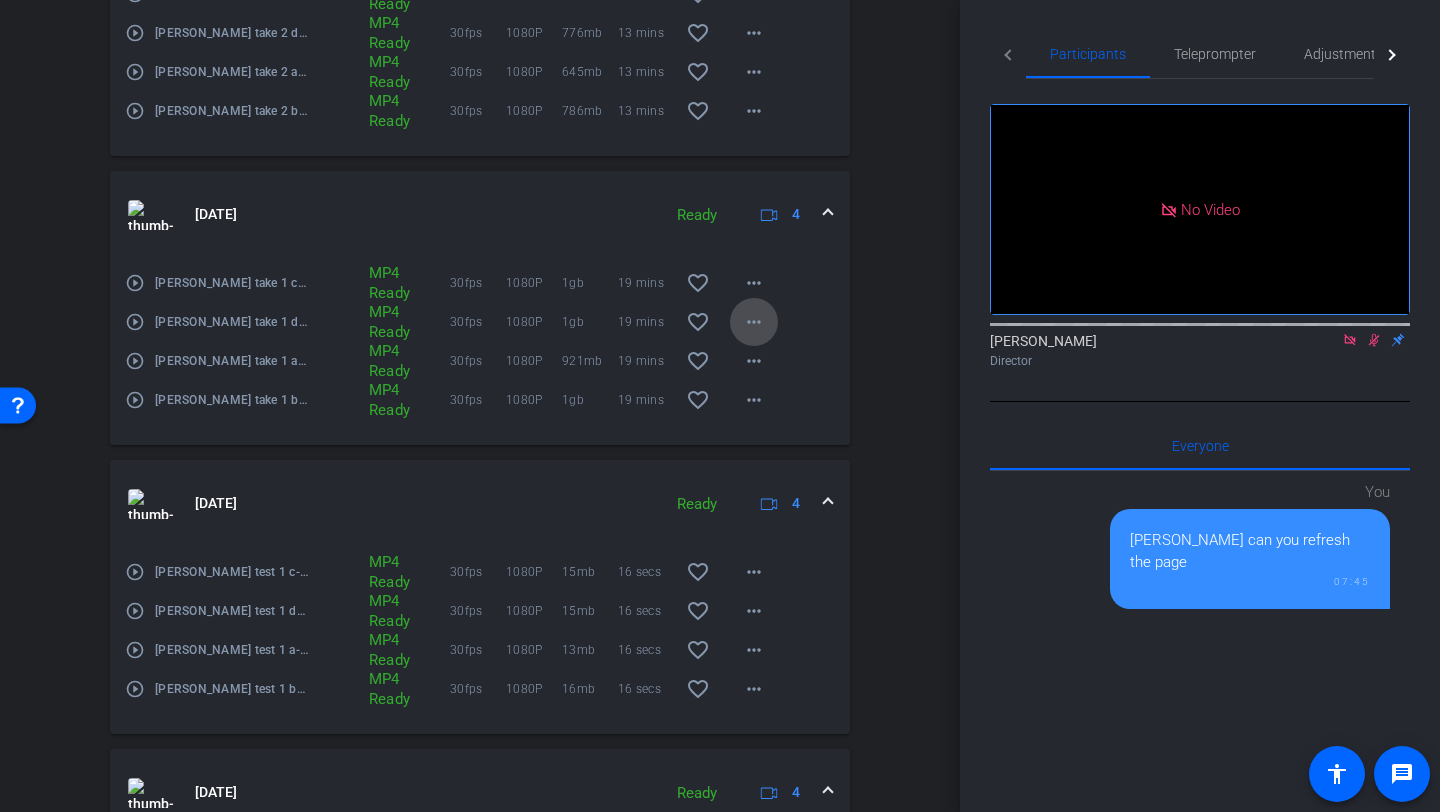 click on "more_horiz" at bounding box center [754, 322] 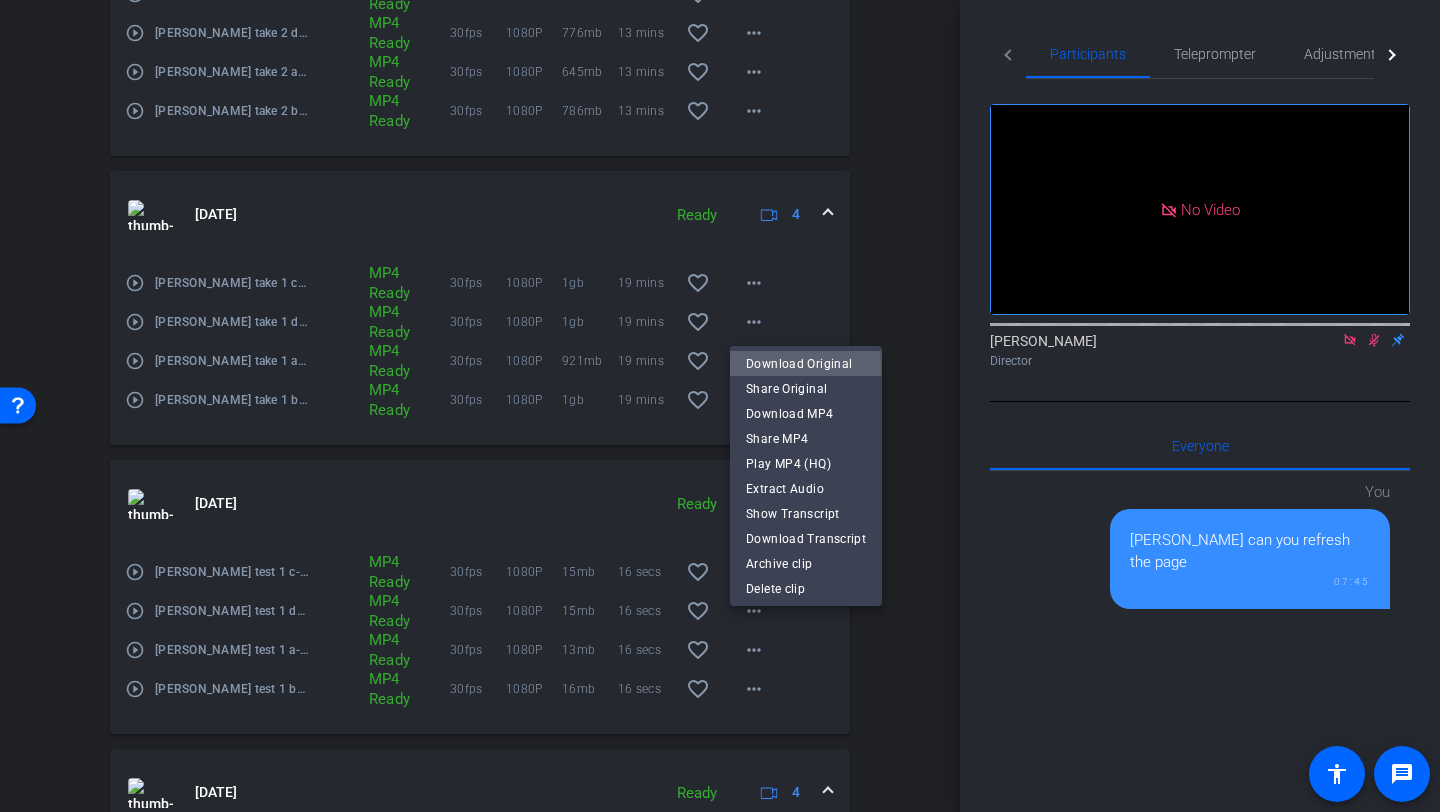 click on "Download Original" at bounding box center [806, 364] 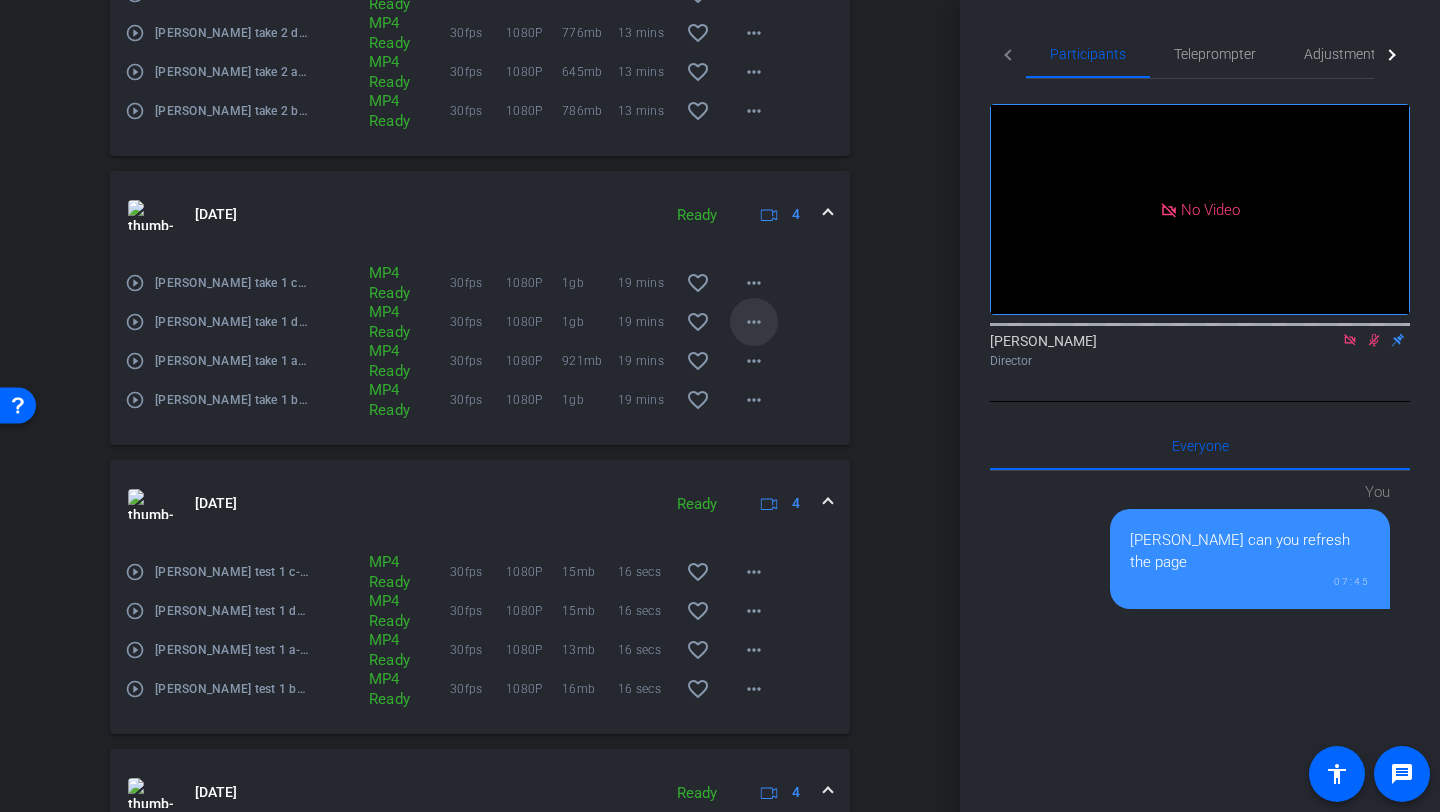 click on "more_horiz" at bounding box center [754, 322] 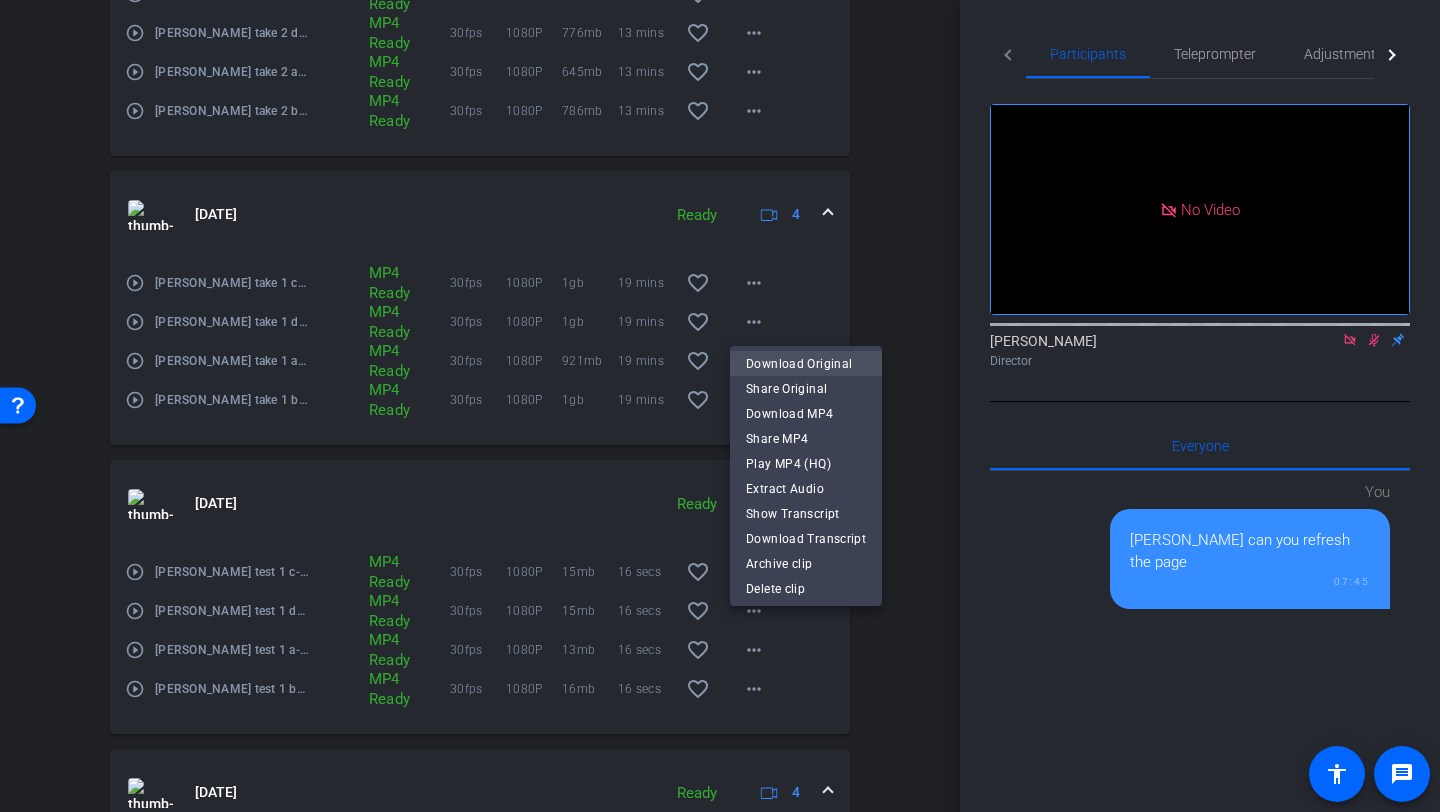 click on "Download Original" at bounding box center (806, 364) 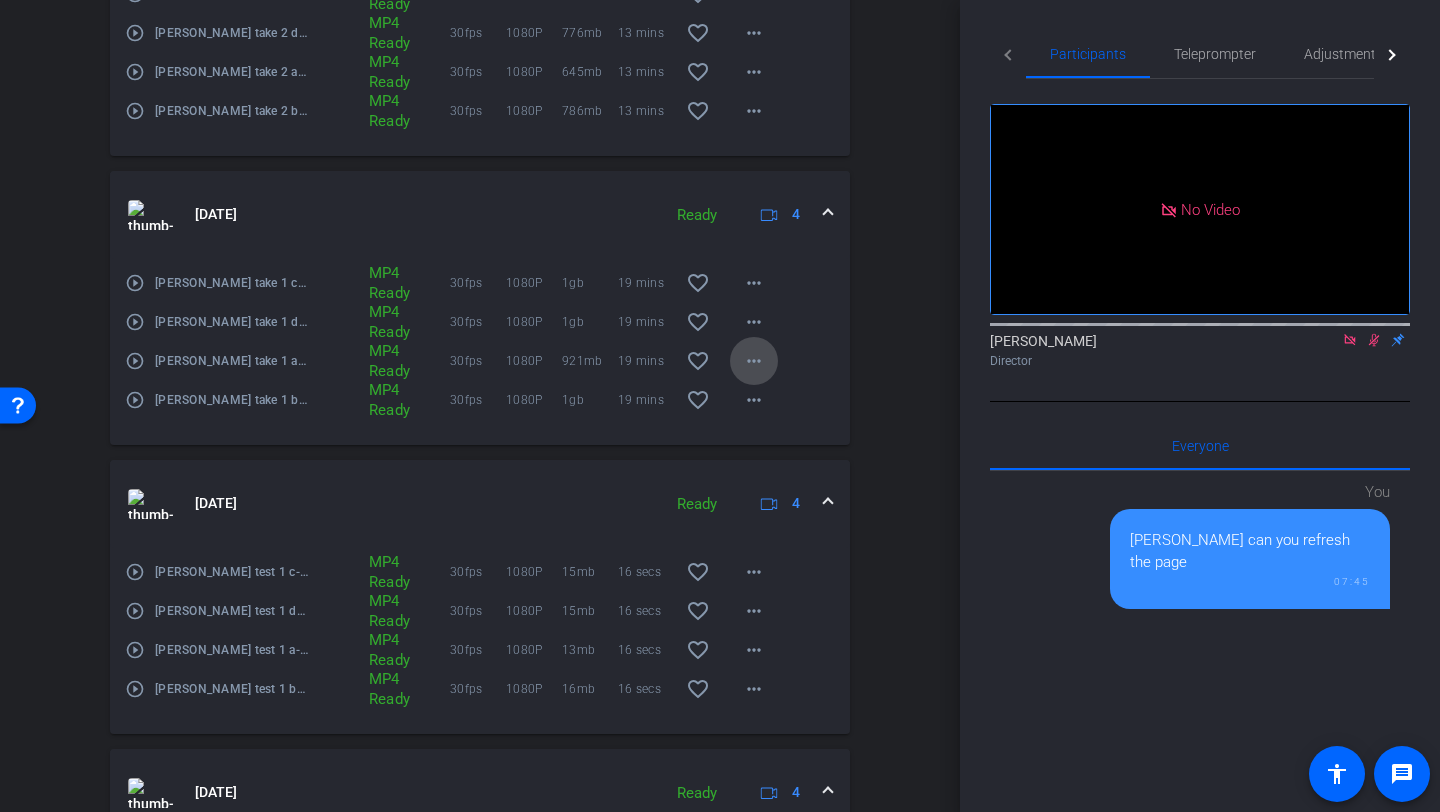 click at bounding box center [754, 361] 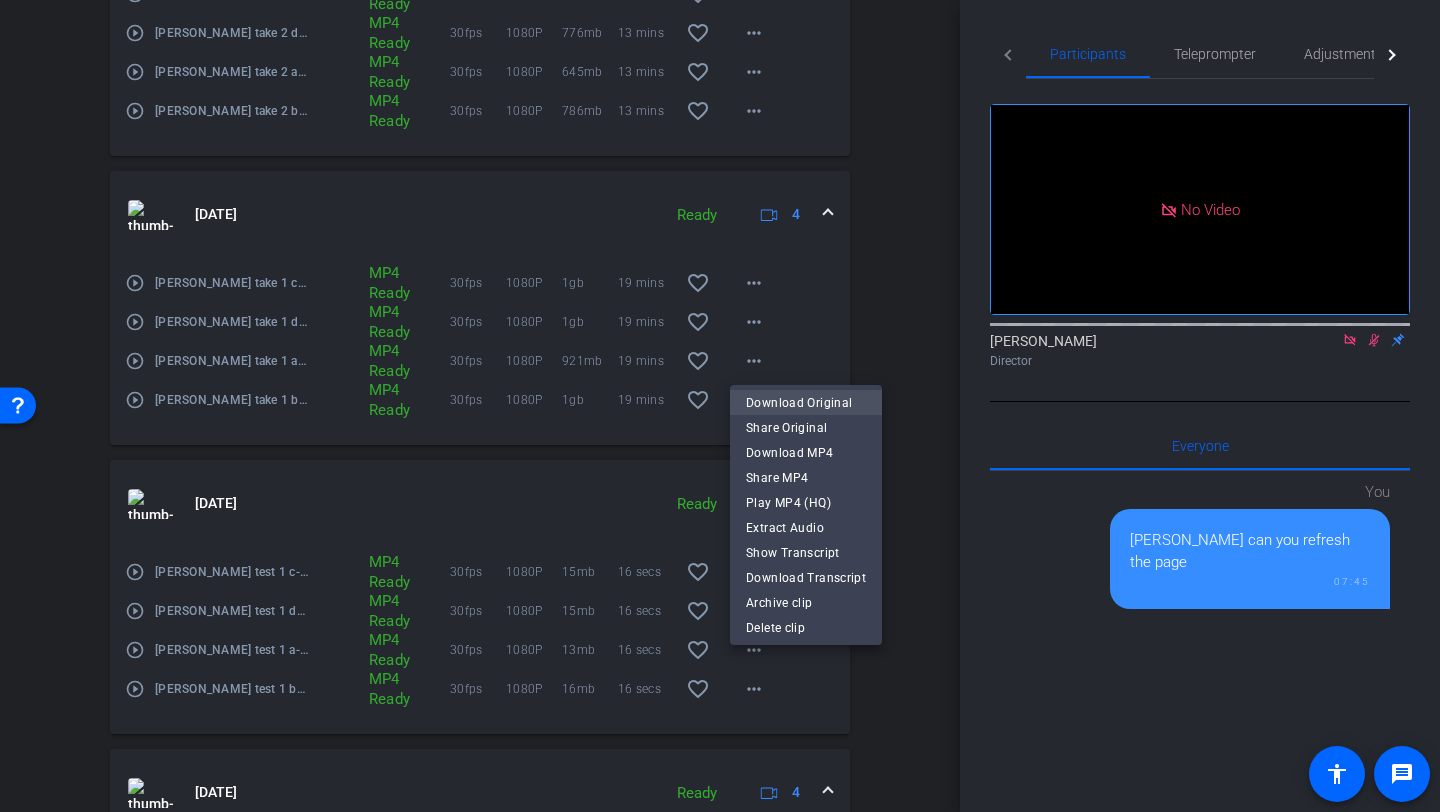 click on "Download Original" at bounding box center [806, 403] 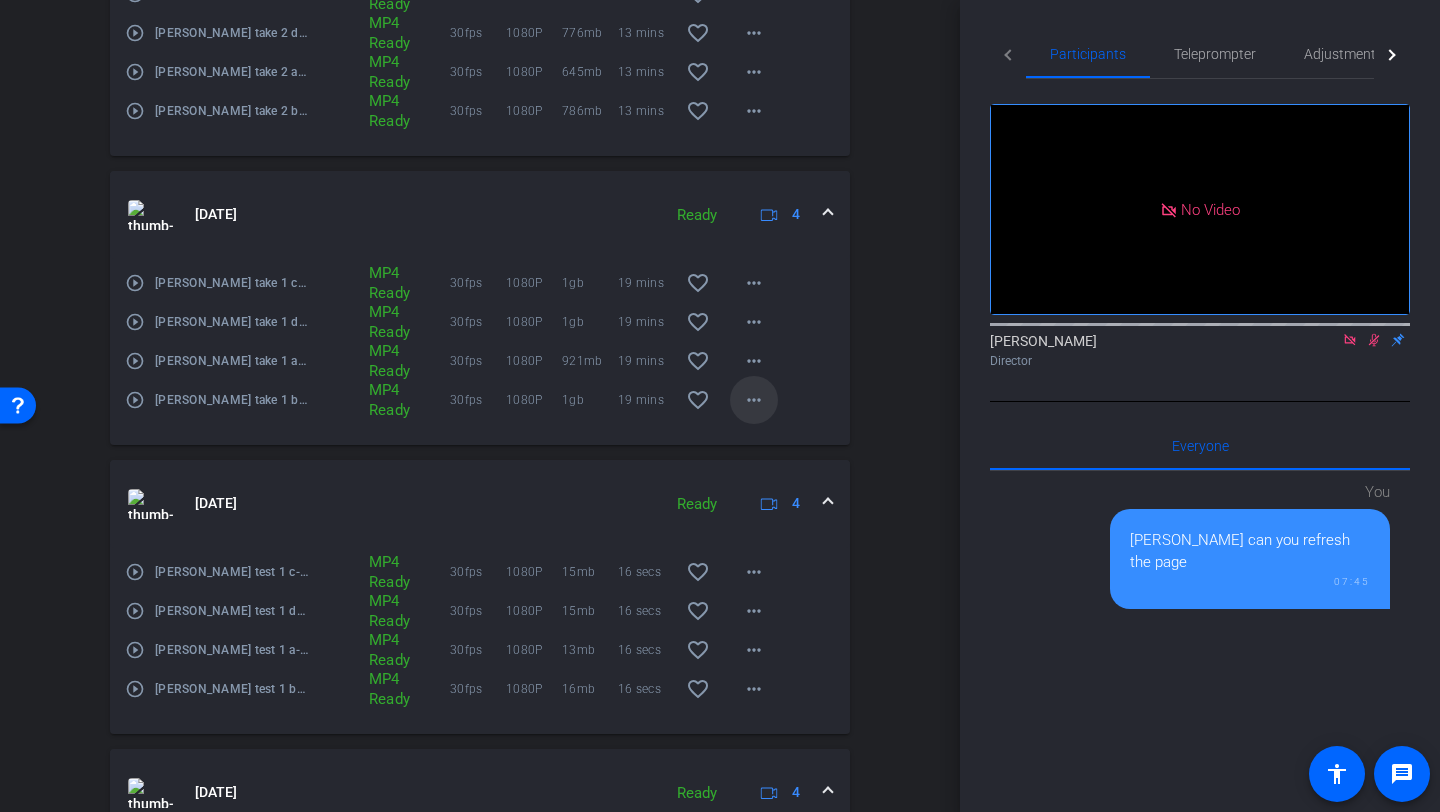click on "more_horiz" at bounding box center [754, 400] 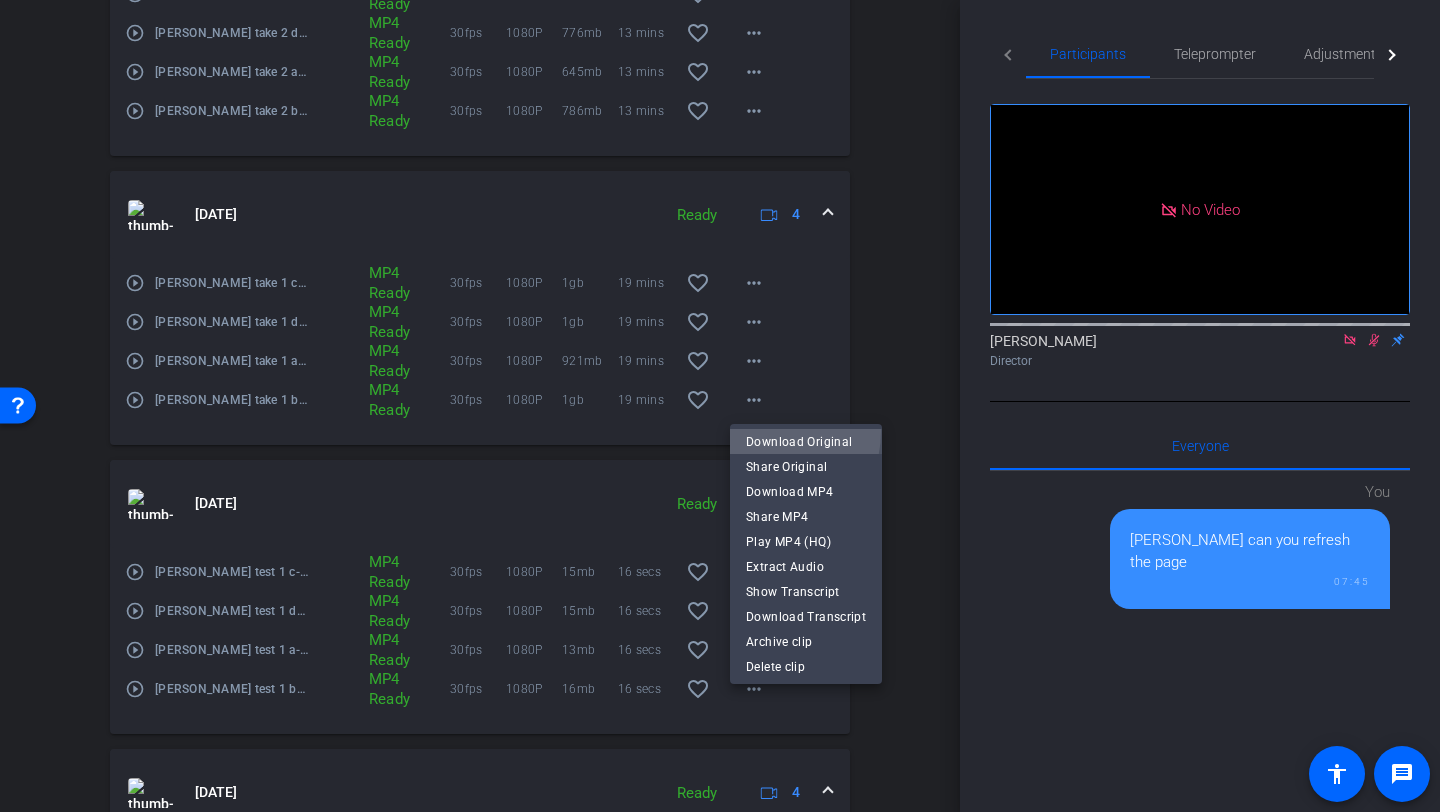 click on "Download Original" at bounding box center (806, 442) 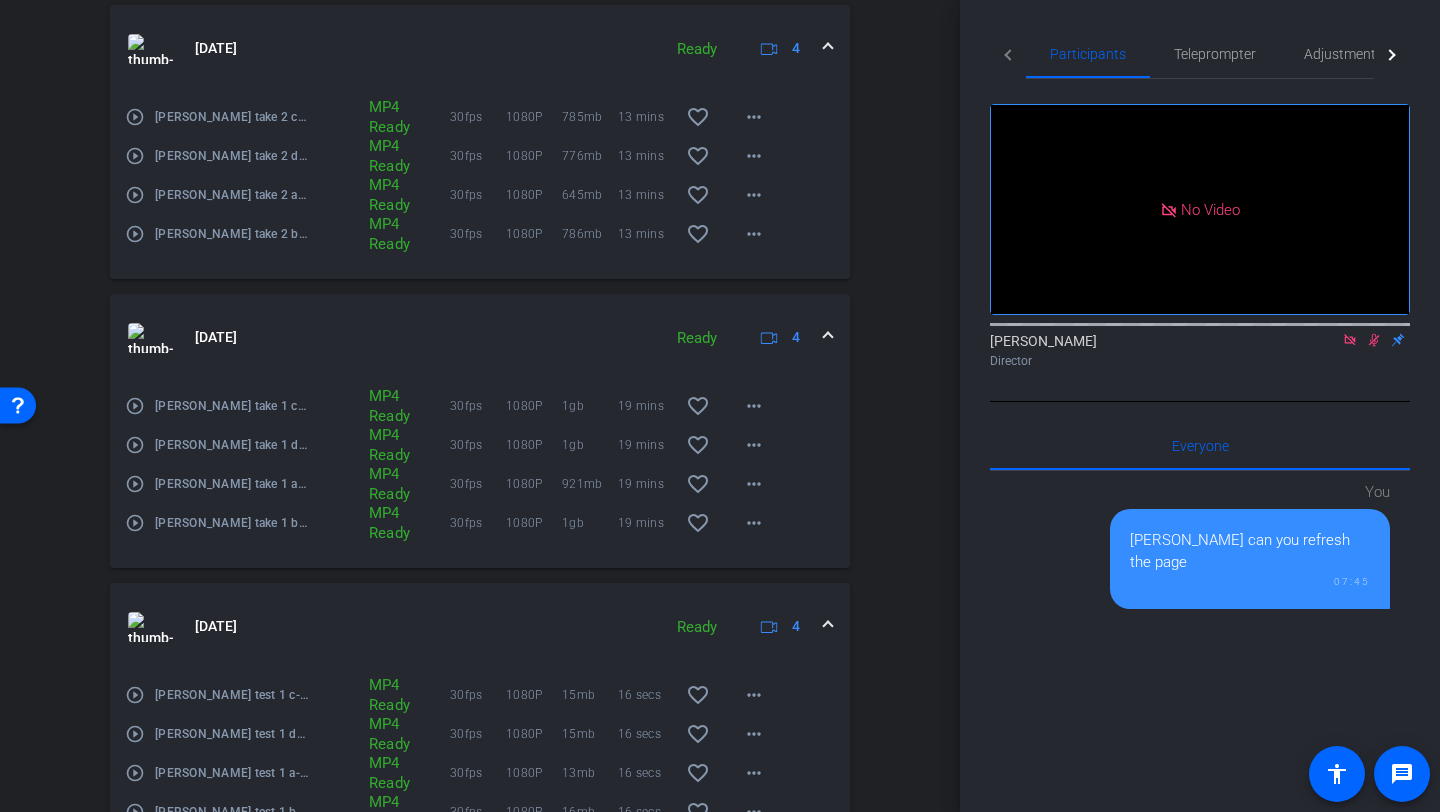 scroll, scrollTop: 1752, scrollLeft: 0, axis: vertical 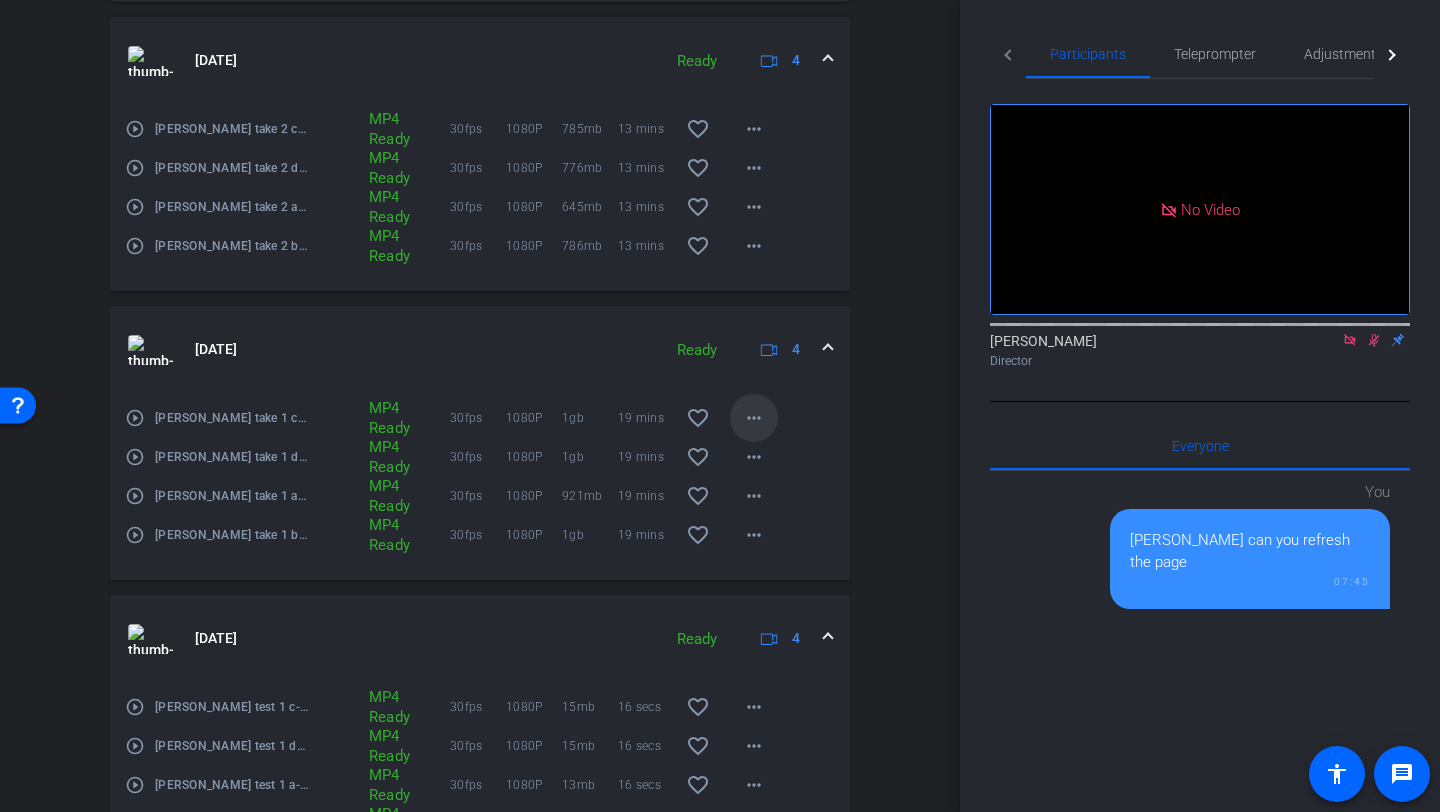 click on "more_horiz" at bounding box center [754, 418] 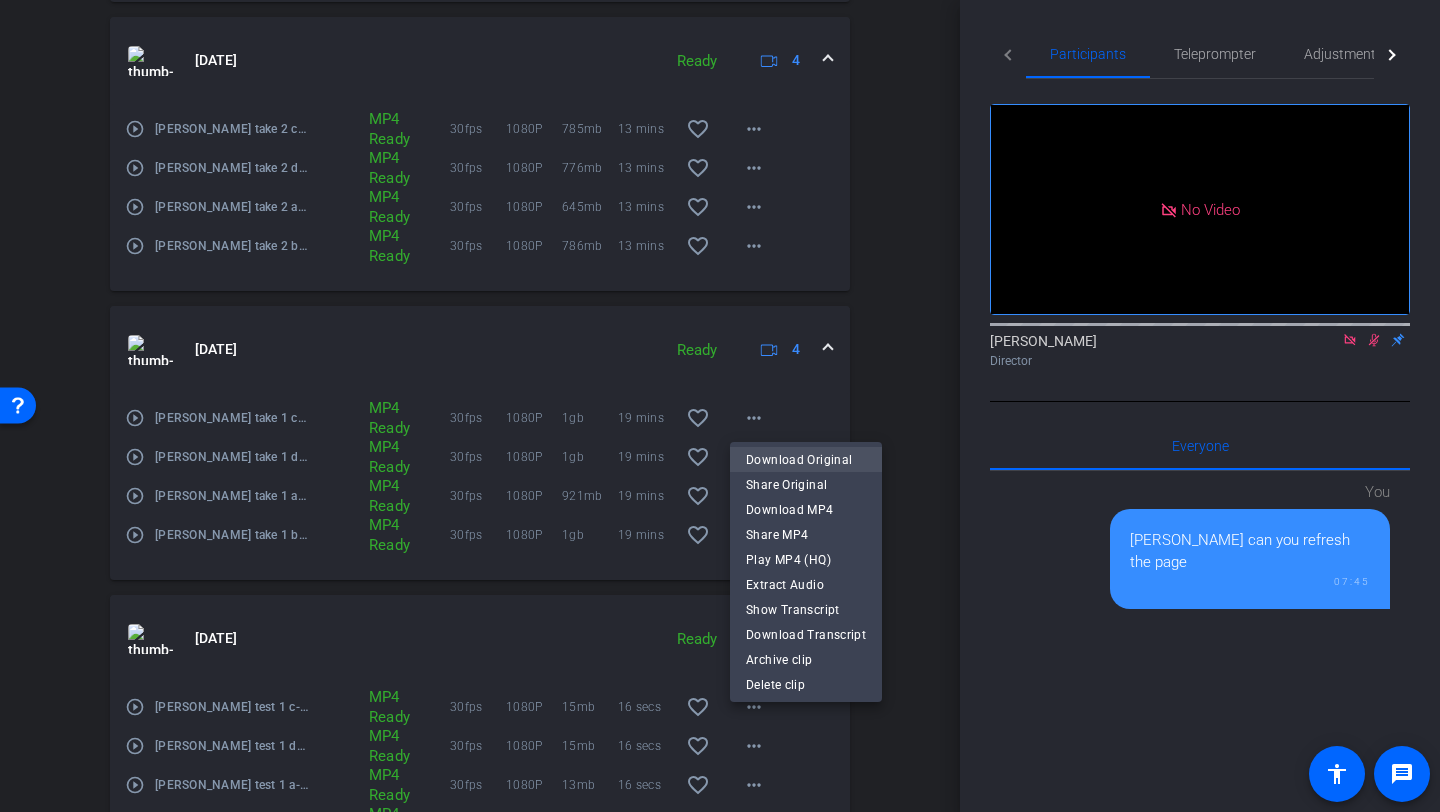 click on "Download Original" at bounding box center [806, 460] 